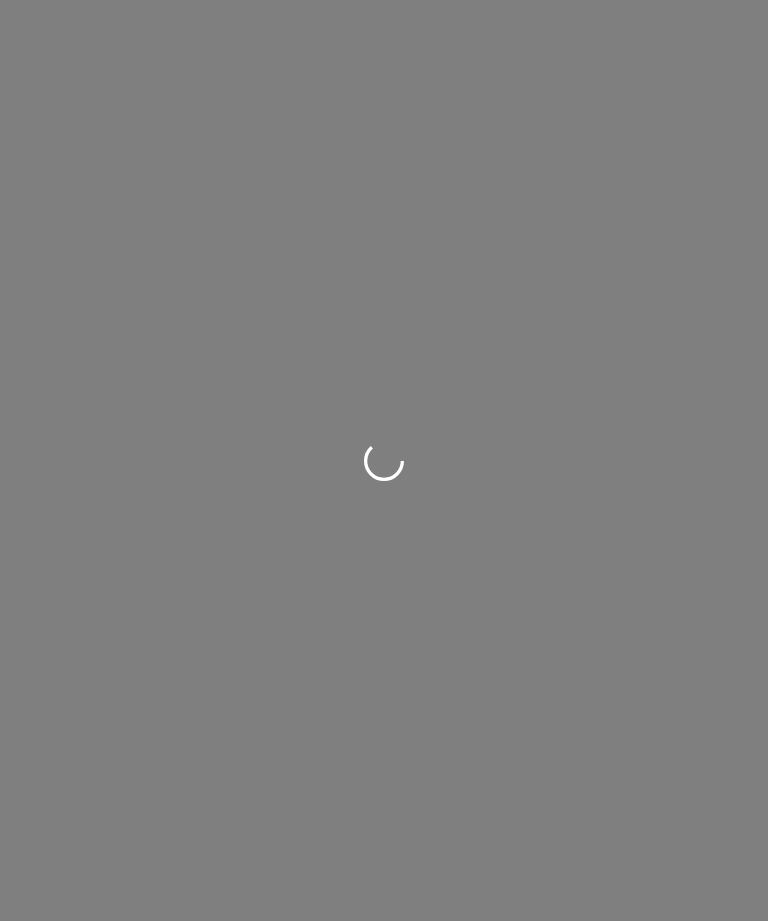 scroll, scrollTop: 0, scrollLeft: 0, axis: both 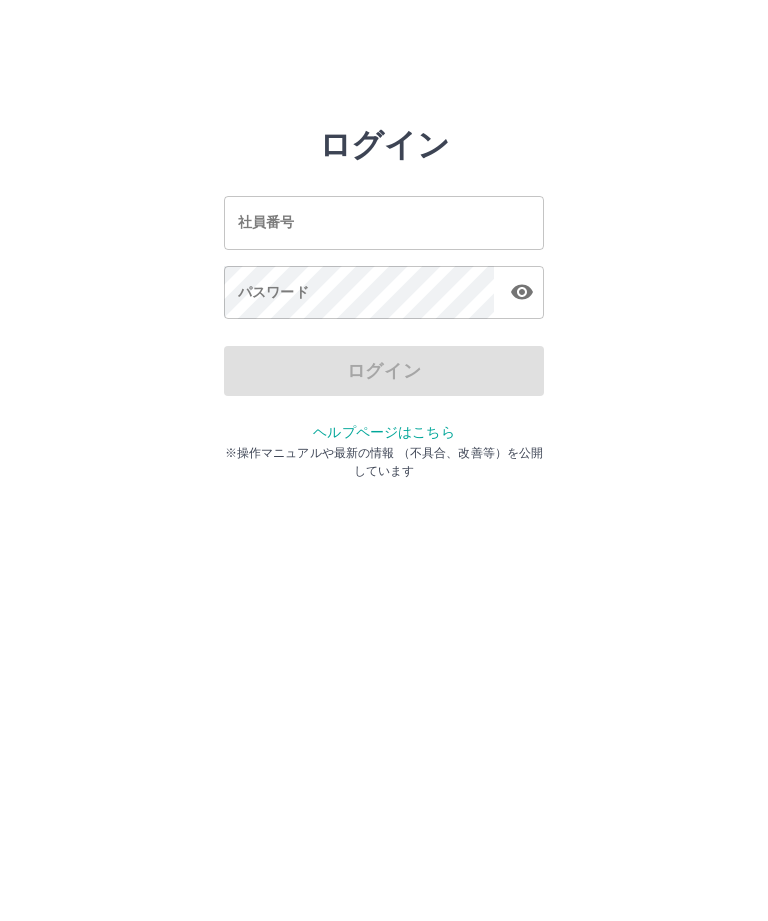 click on "社員番号" at bounding box center (384, 222) 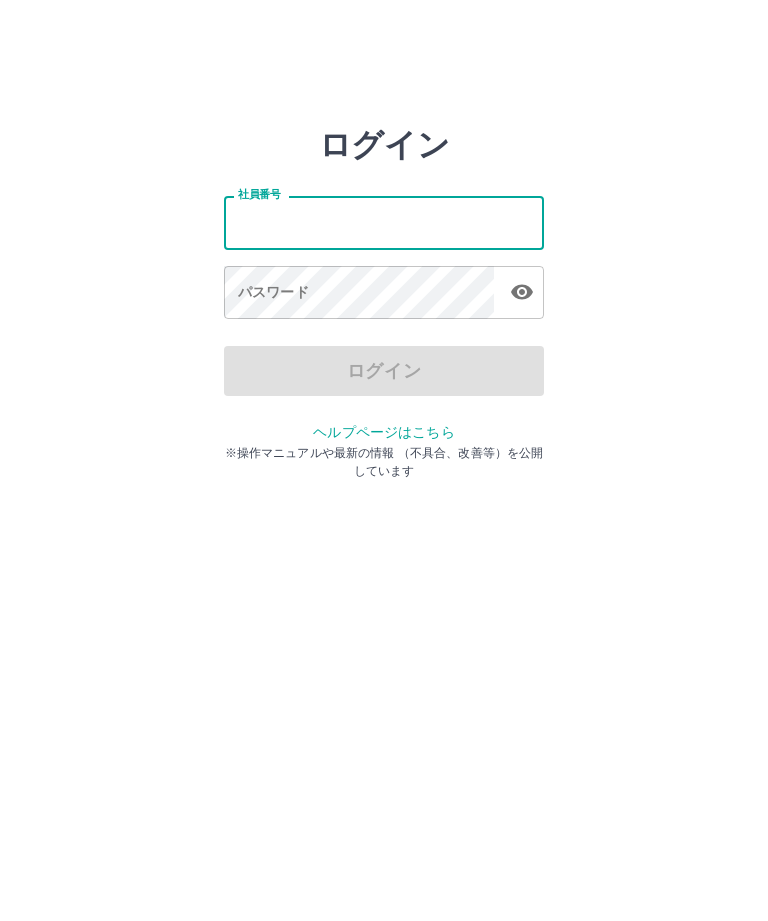 click on "社員番号" at bounding box center [384, 222] 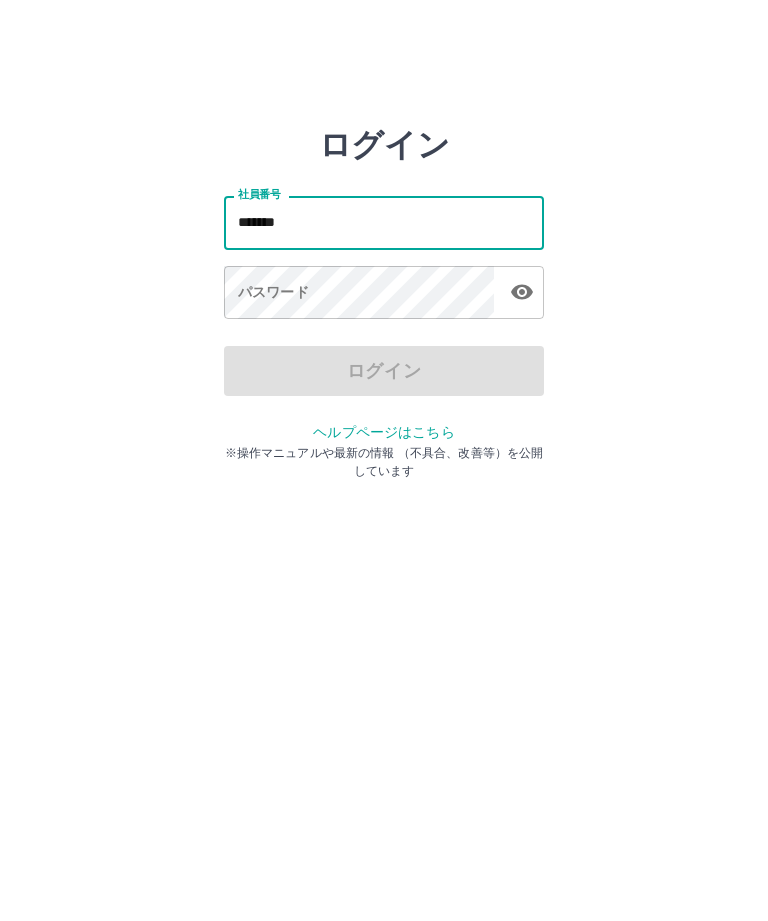 type on "*******" 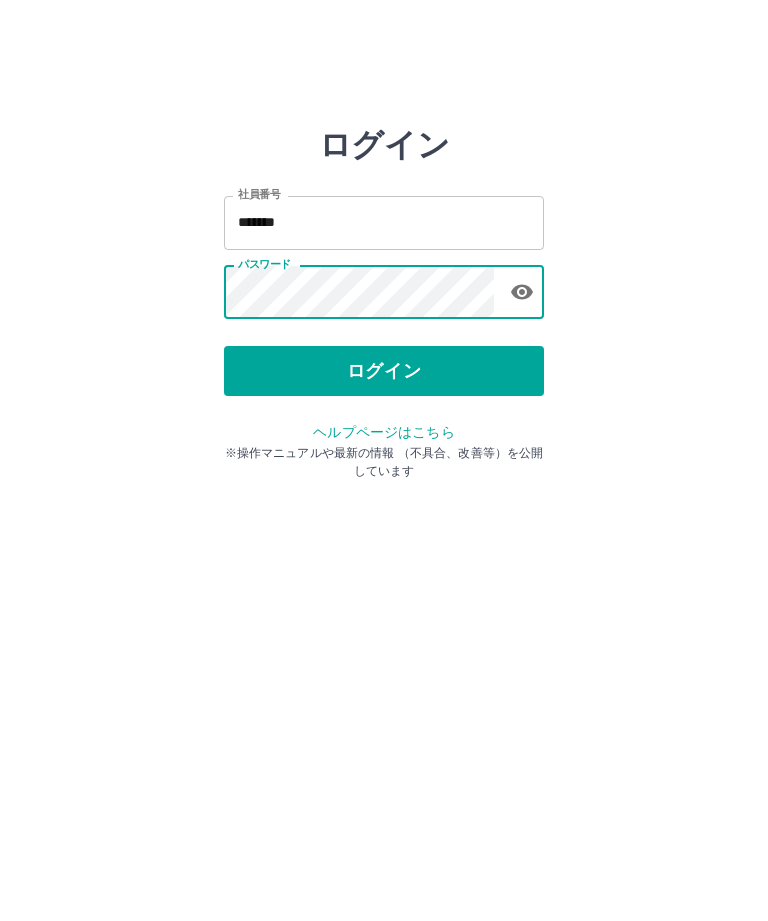 click on "ログイン" at bounding box center [384, 371] 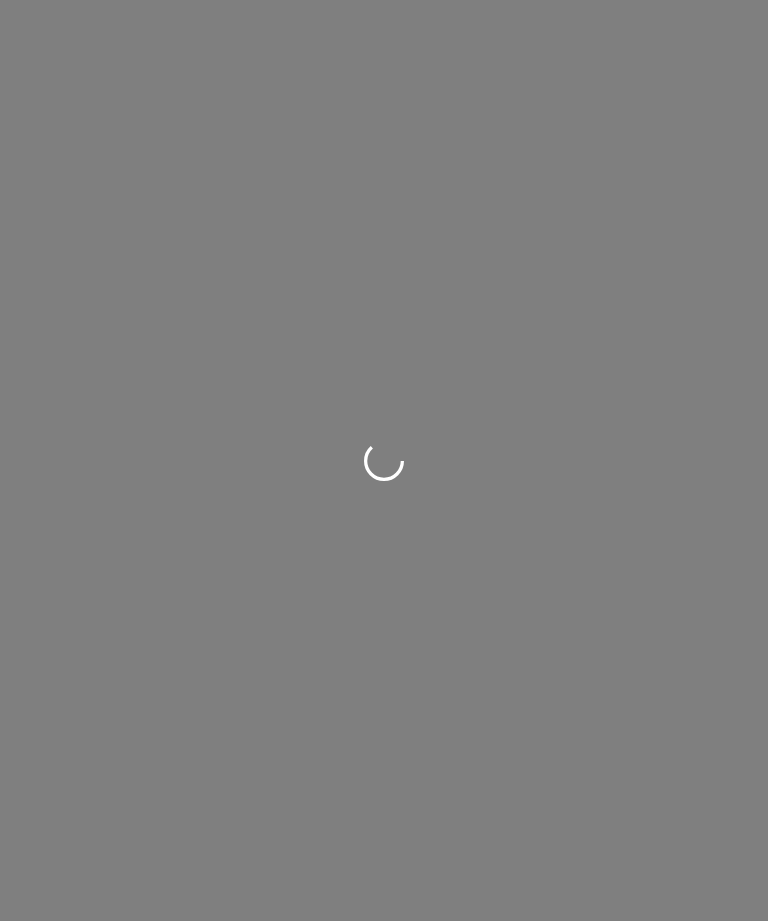 scroll, scrollTop: 0, scrollLeft: 0, axis: both 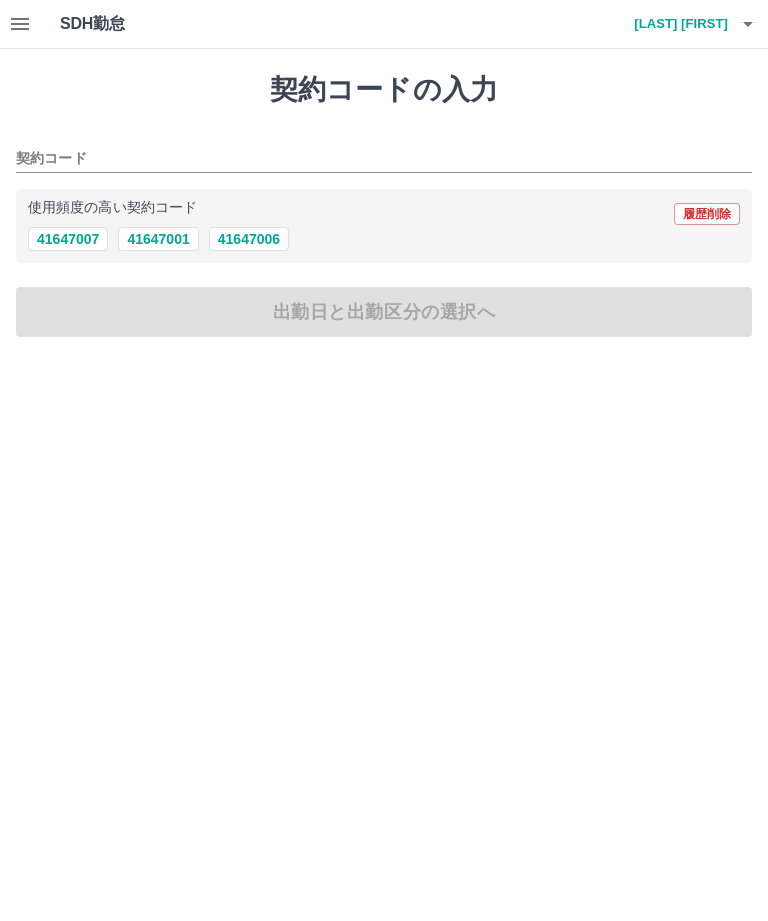 click on "41647001" at bounding box center (158, 239) 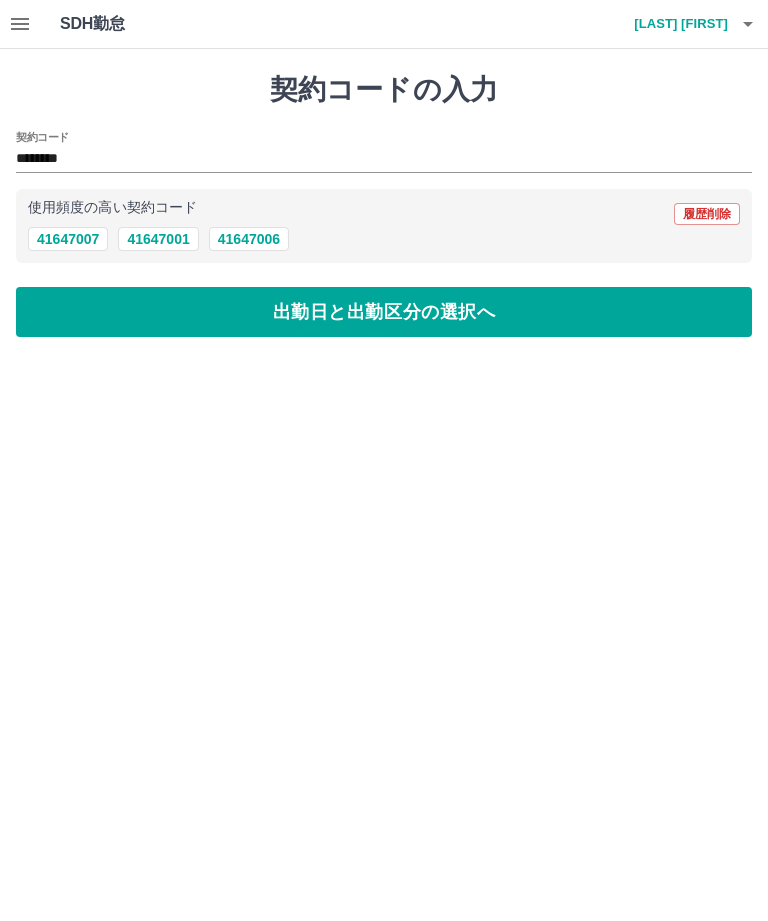 click on "出勤日と出勤区分の選択へ" at bounding box center (384, 312) 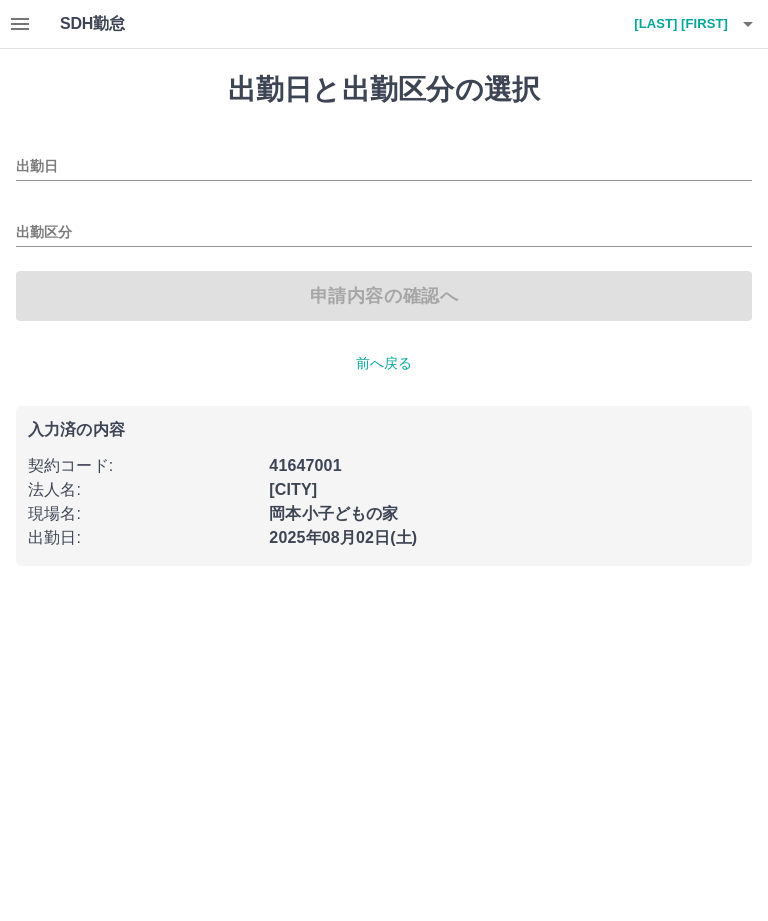 type on "**********" 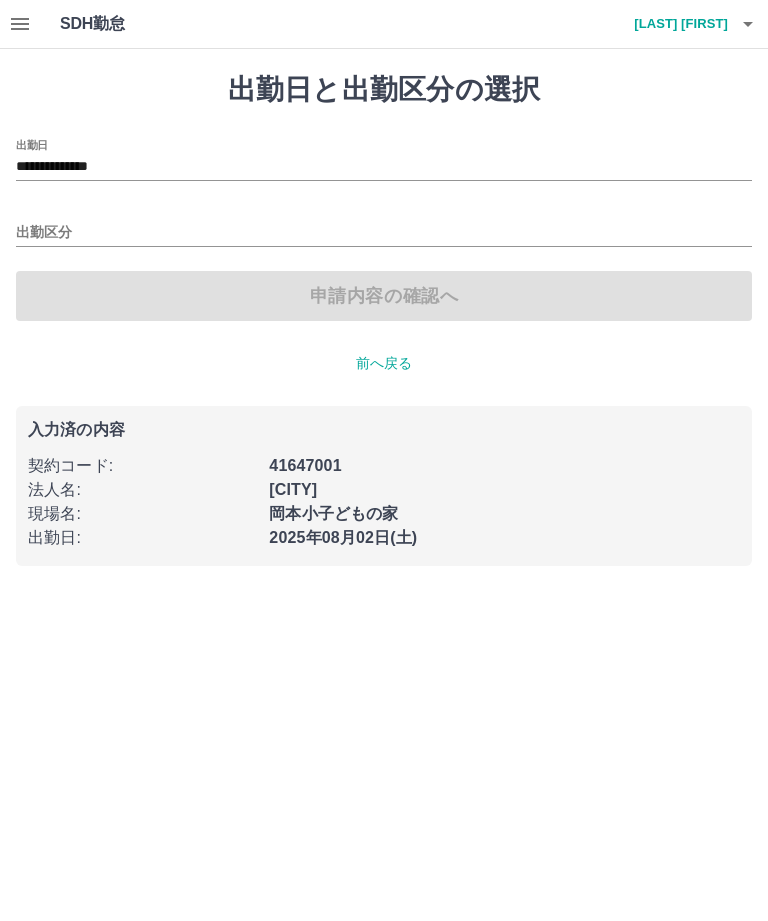 click on "出勤区分" at bounding box center [384, 233] 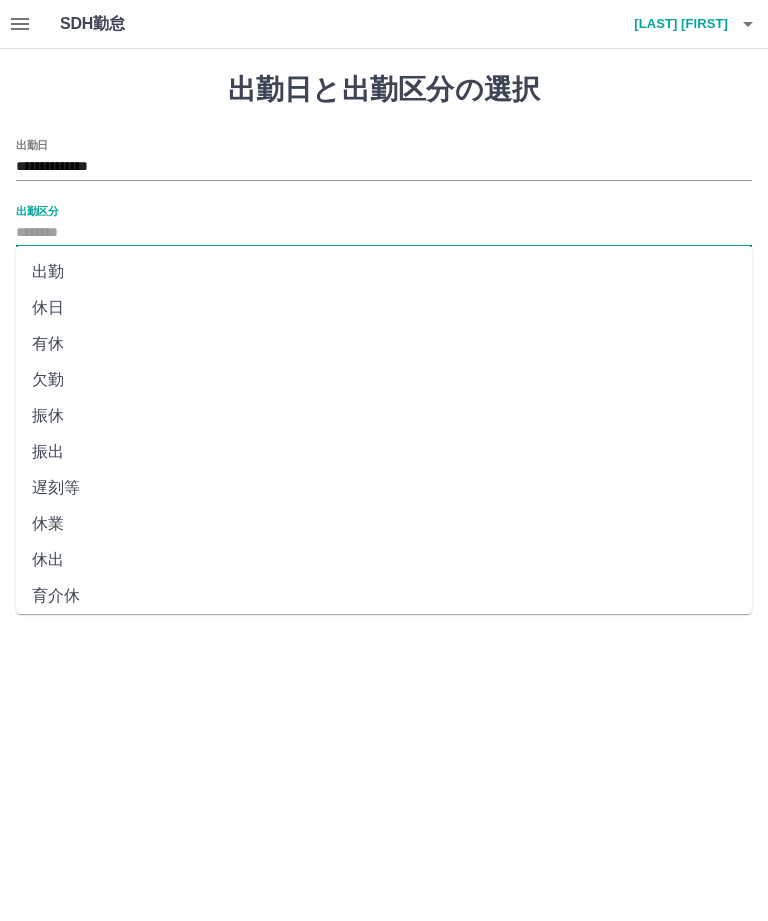 click on "出勤" at bounding box center [384, 272] 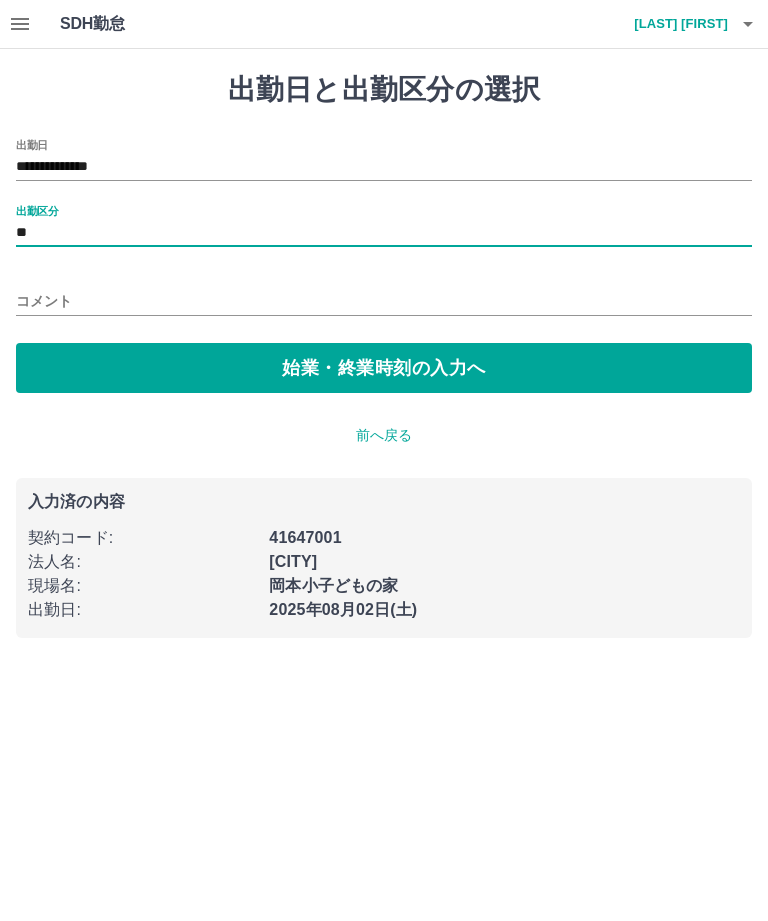 click on "始業・終業時刻の入力へ" at bounding box center [384, 368] 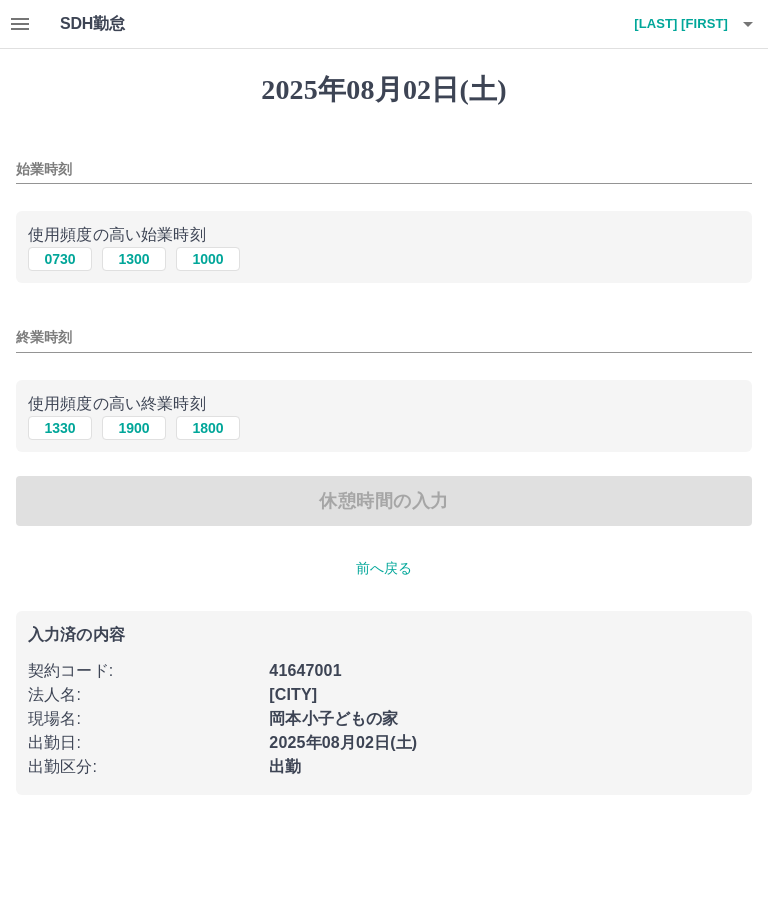 click on "0730" at bounding box center [60, 259] 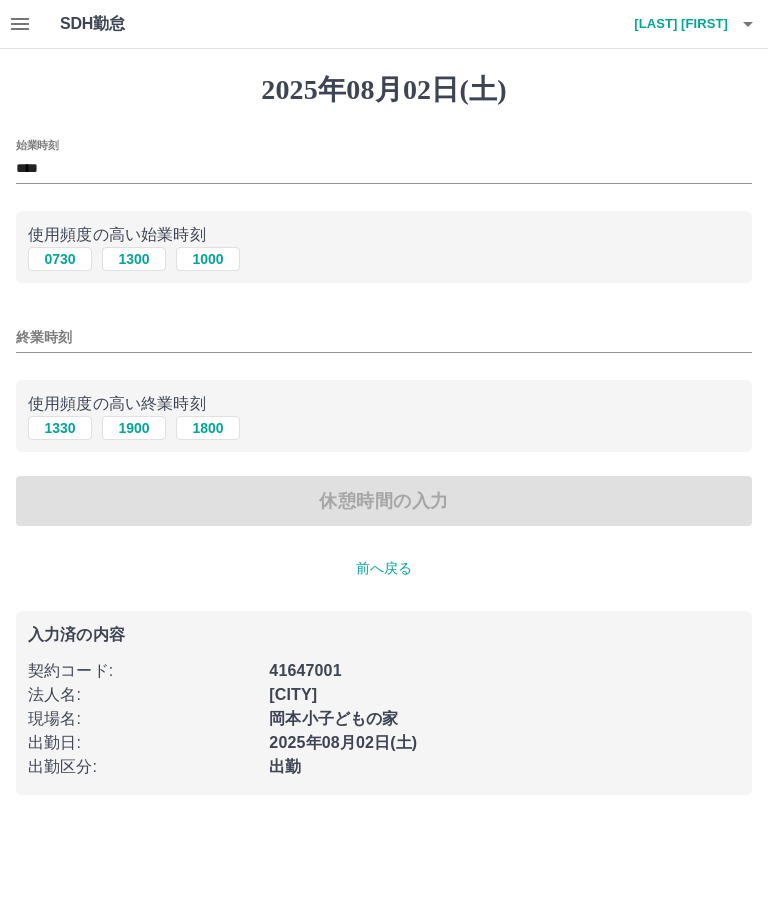 click on "終業時刻" at bounding box center (384, 337) 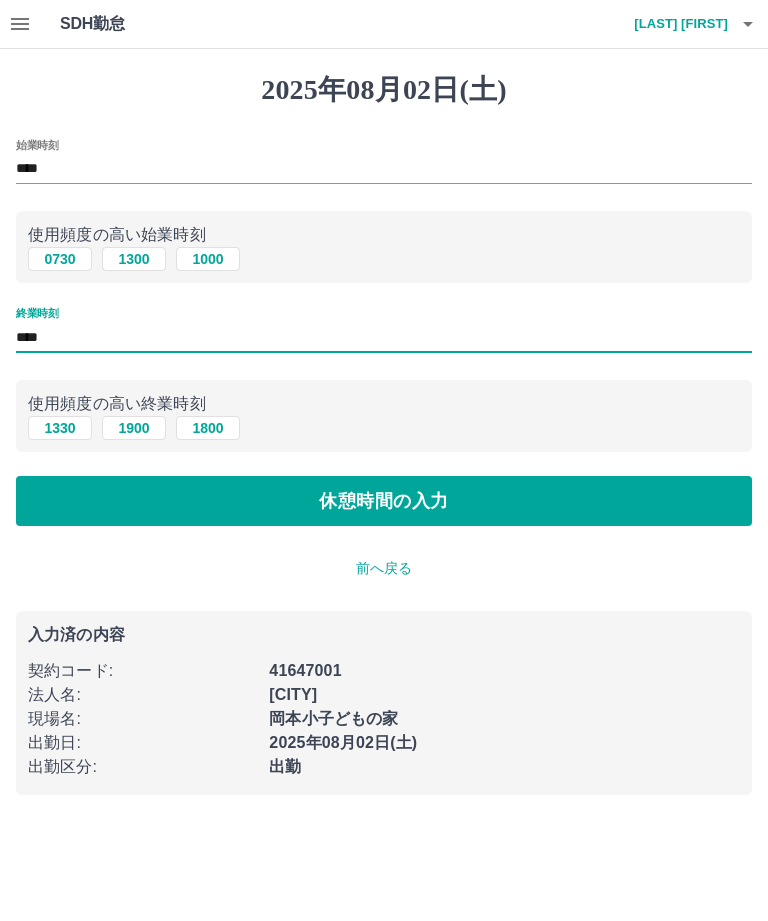 type on "****" 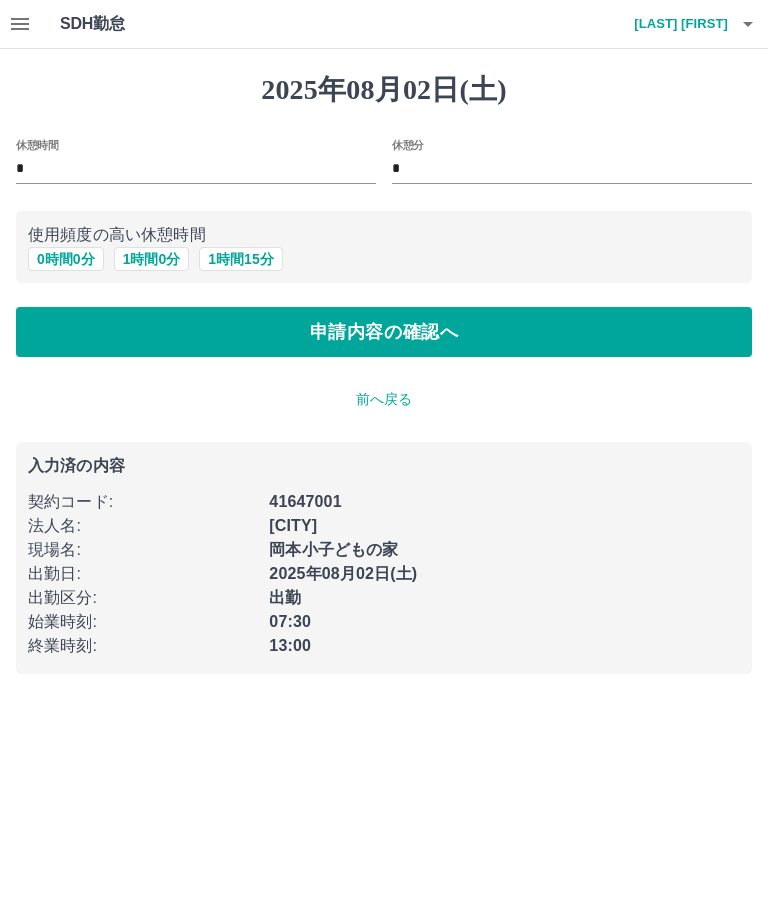 click on "申請内容の確認へ" at bounding box center [384, 332] 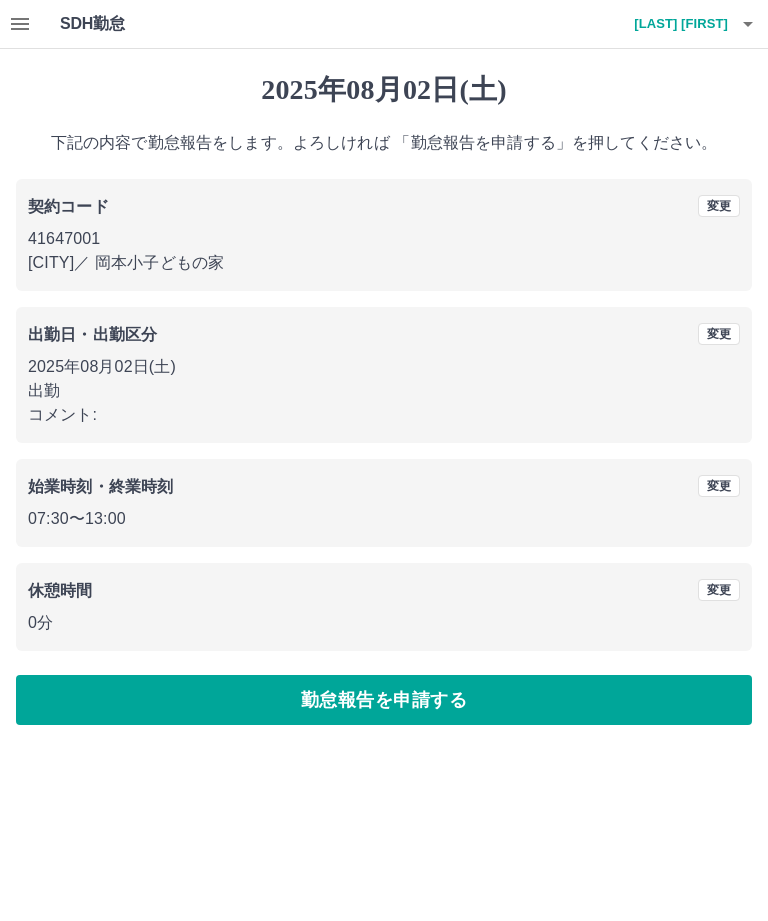 click on "勤怠報告を申請する" at bounding box center [384, 700] 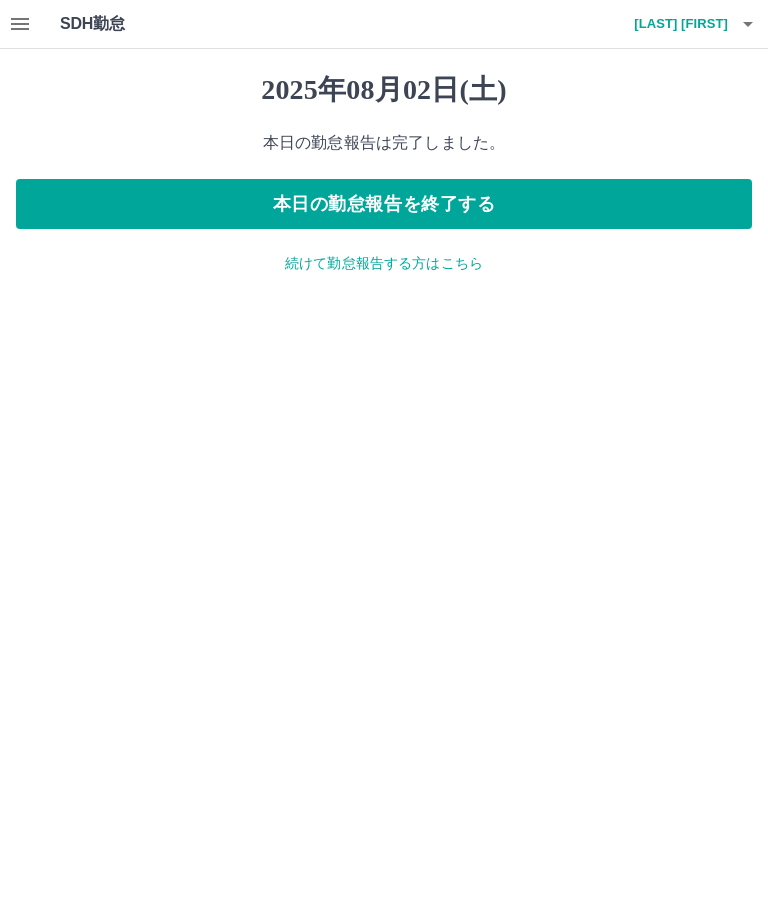 click 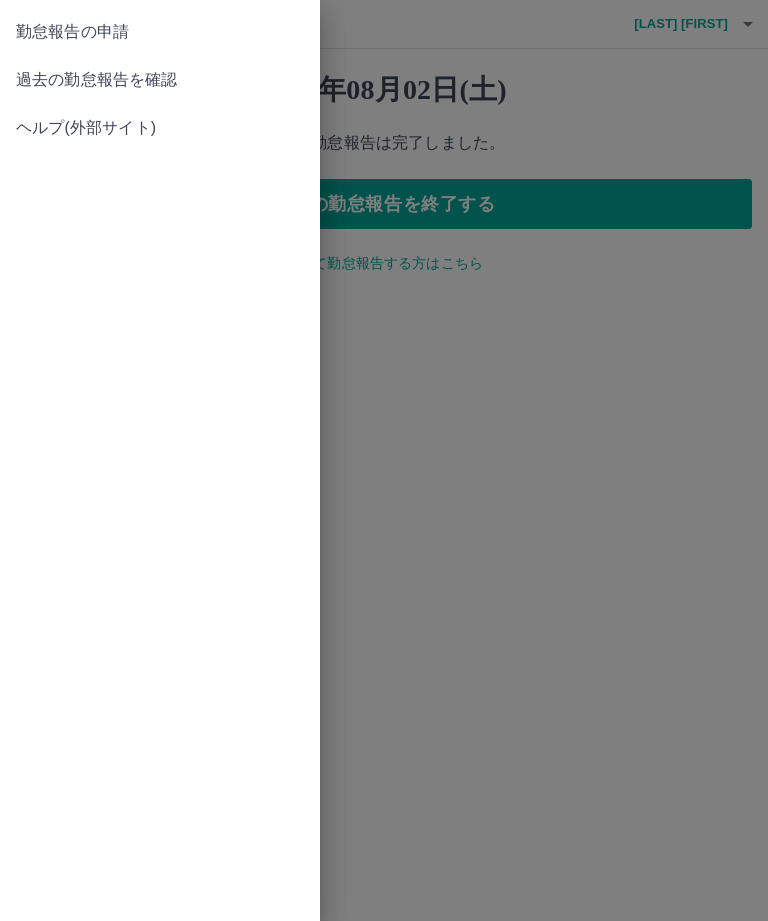 click on "勤怠報告の申請" at bounding box center [160, 32] 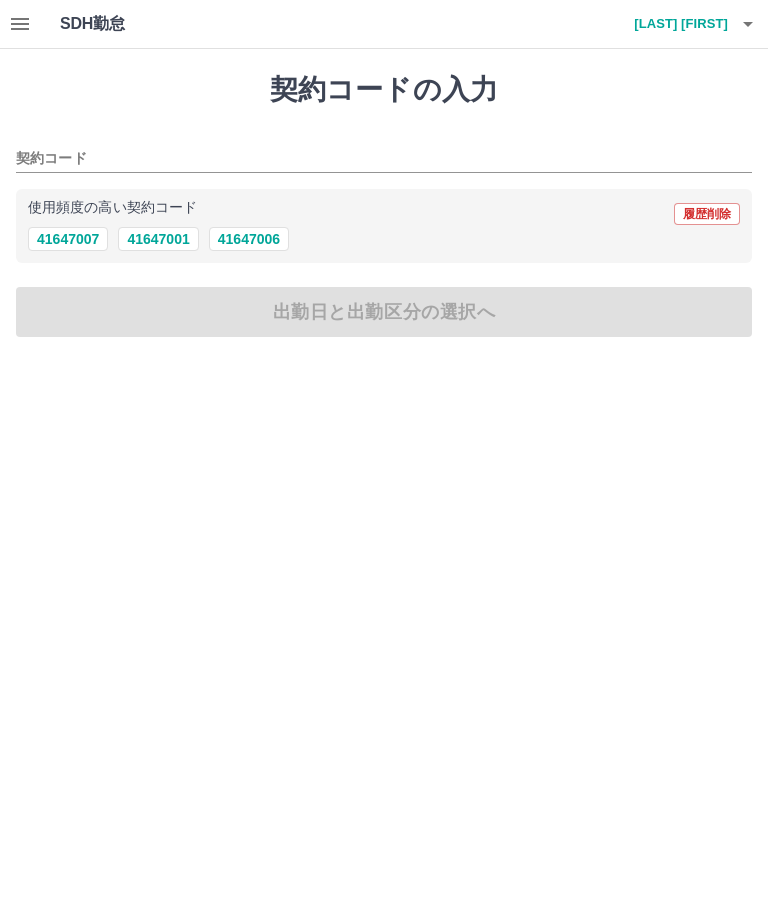 click on "41647001" at bounding box center (158, 239) 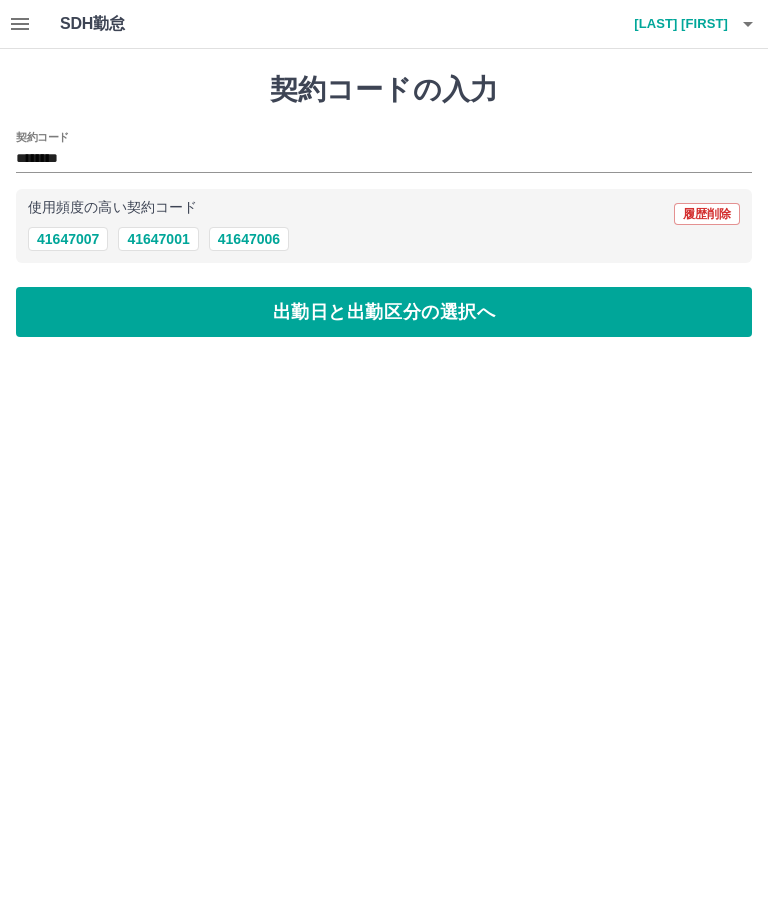 click on "出勤日と出勤区分の選択へ" at bounding box center (384, 312) 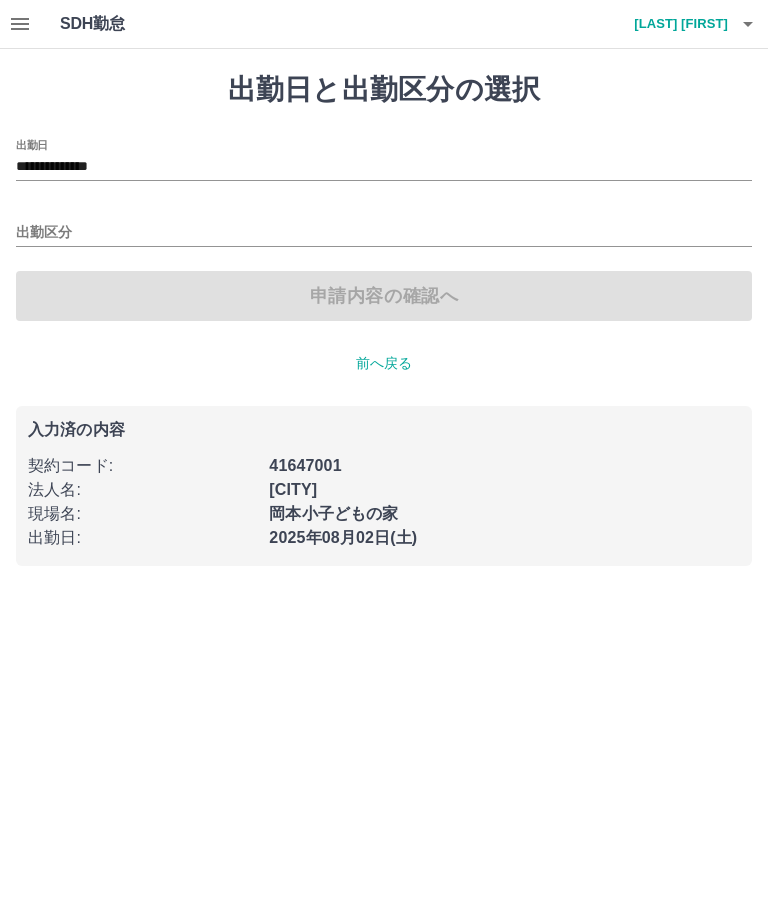 click on "**********" at bounding box center (384, 167) 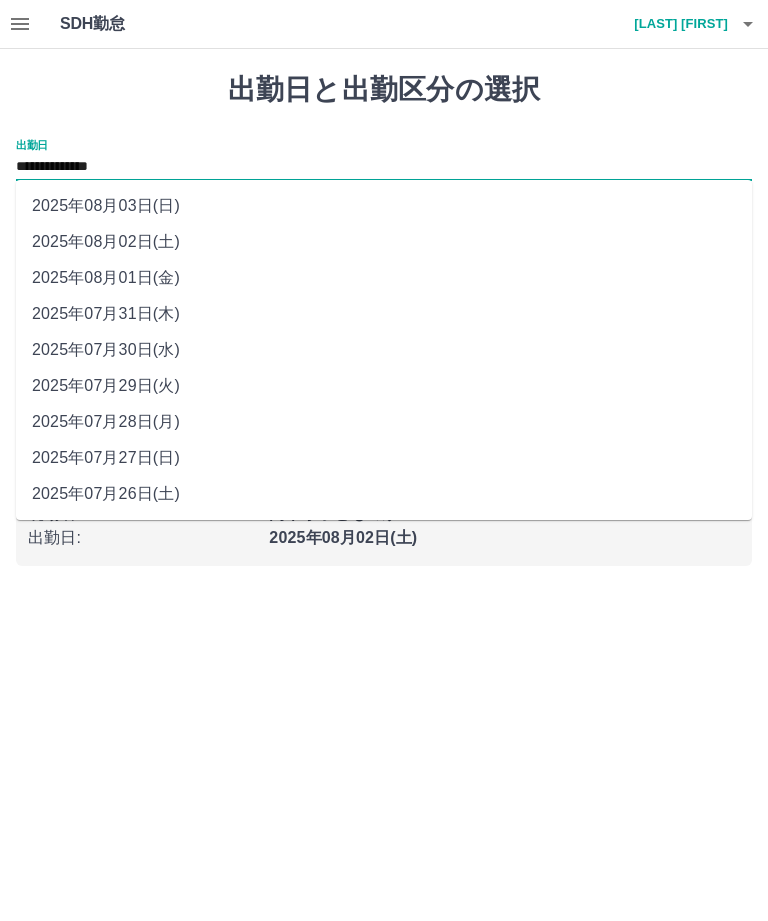 click on "2025年08月03日(日)" at bounding box center [384, 206] 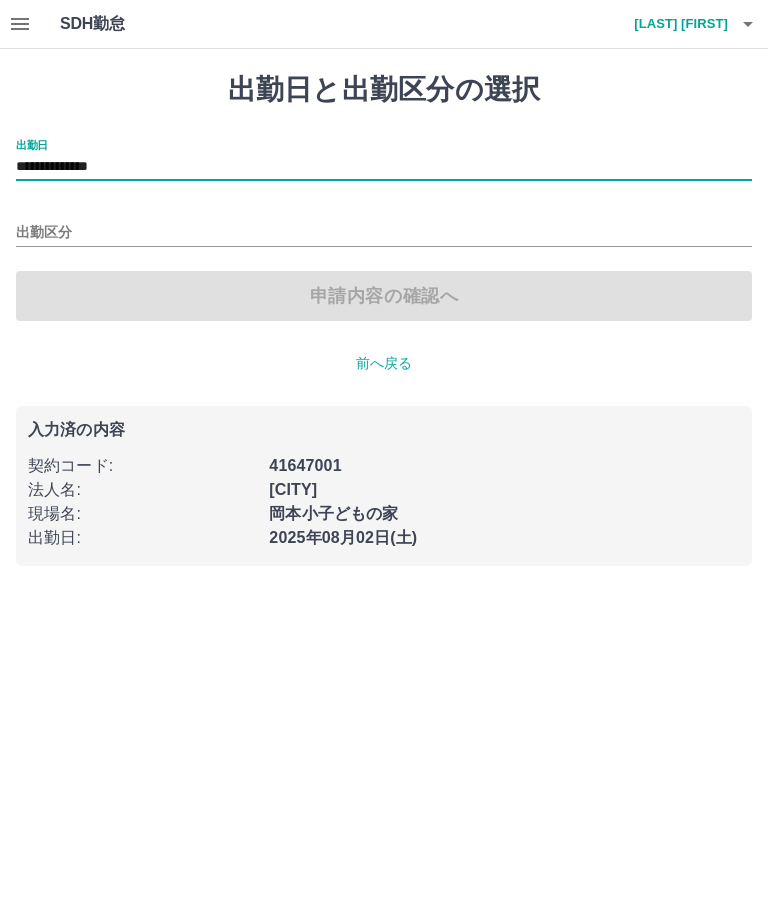 click on "出勤区分" at bounding box center [384, 233] 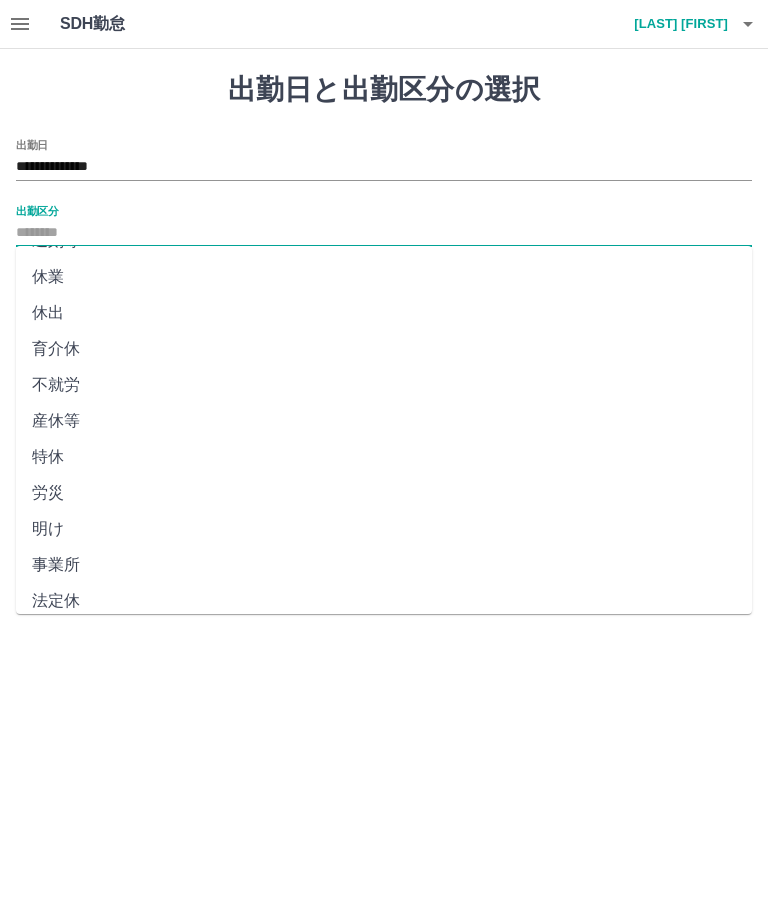 scroll, scrollTop: 253, scrollLeft: 0, axis: vertical 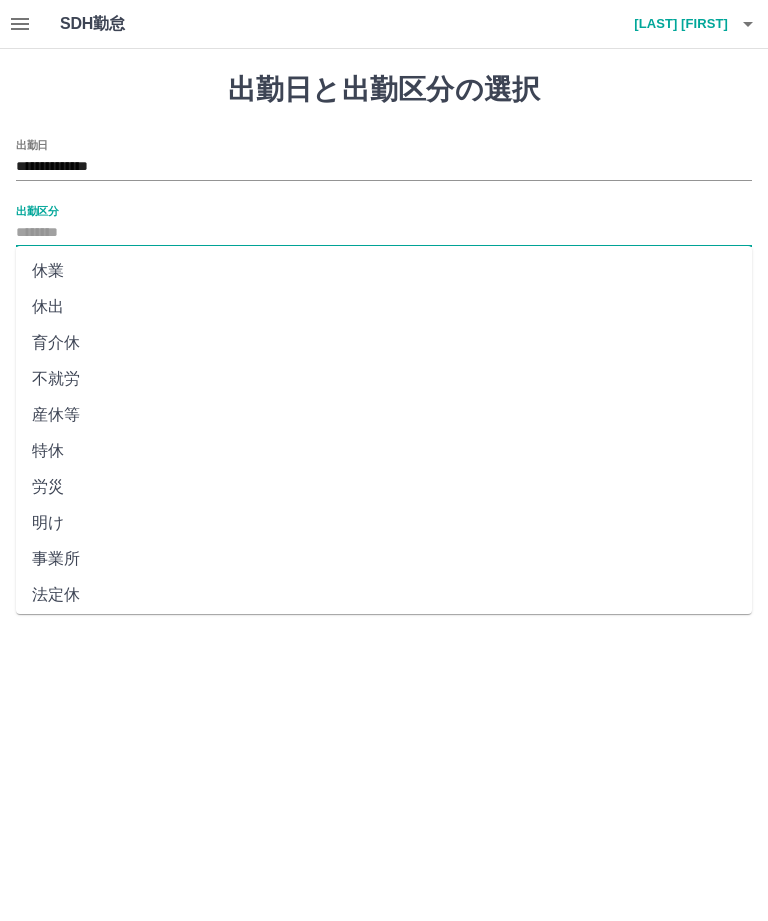 click on "法定休" at bounding box center (384, 595) 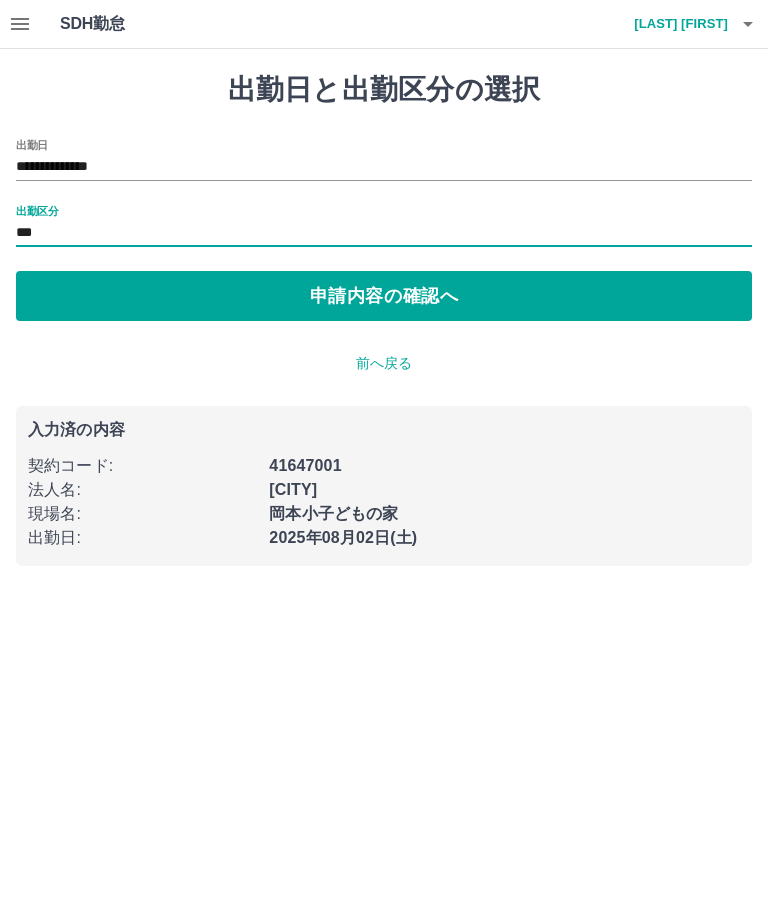 click on "申請内容の確認へ" at bounding box center (384, 296) 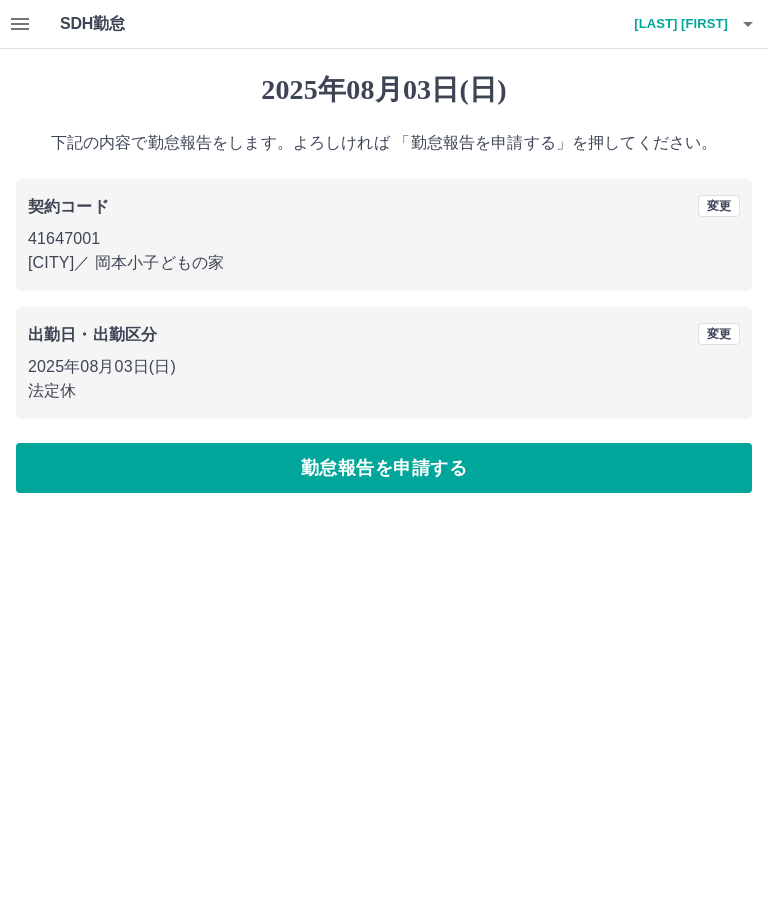 click on "勤怠報告を申請する" at bounding box center [384, 468] 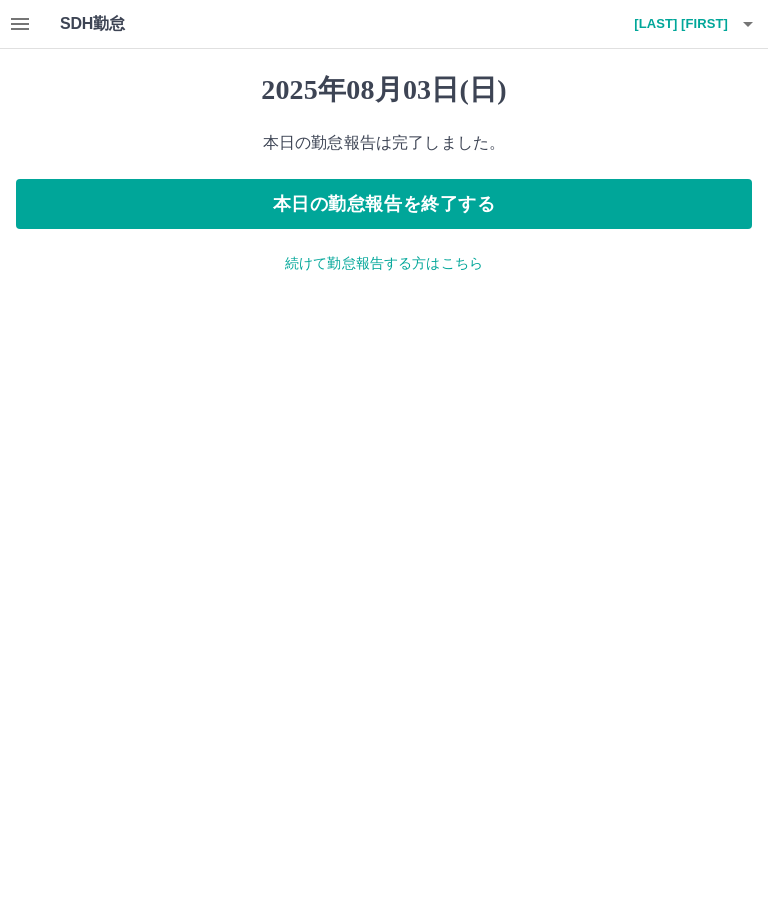 click on "本日の勤怠報告を終了する" at bounding box center [384, 204] 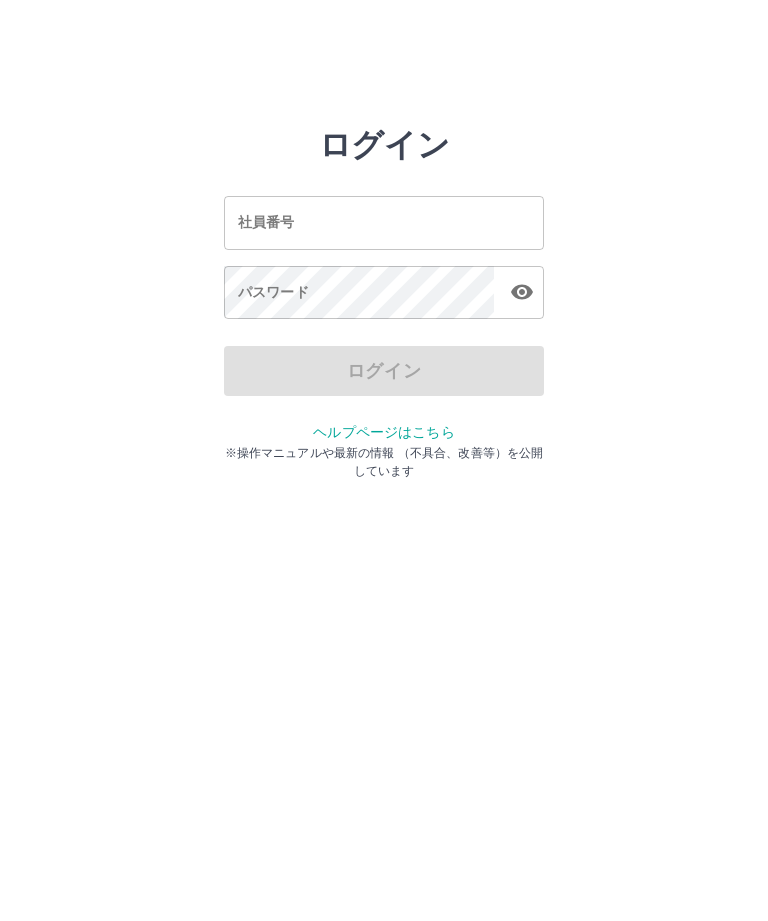scroll, scrollTop: 0, scrollLeft: 0, axis: both 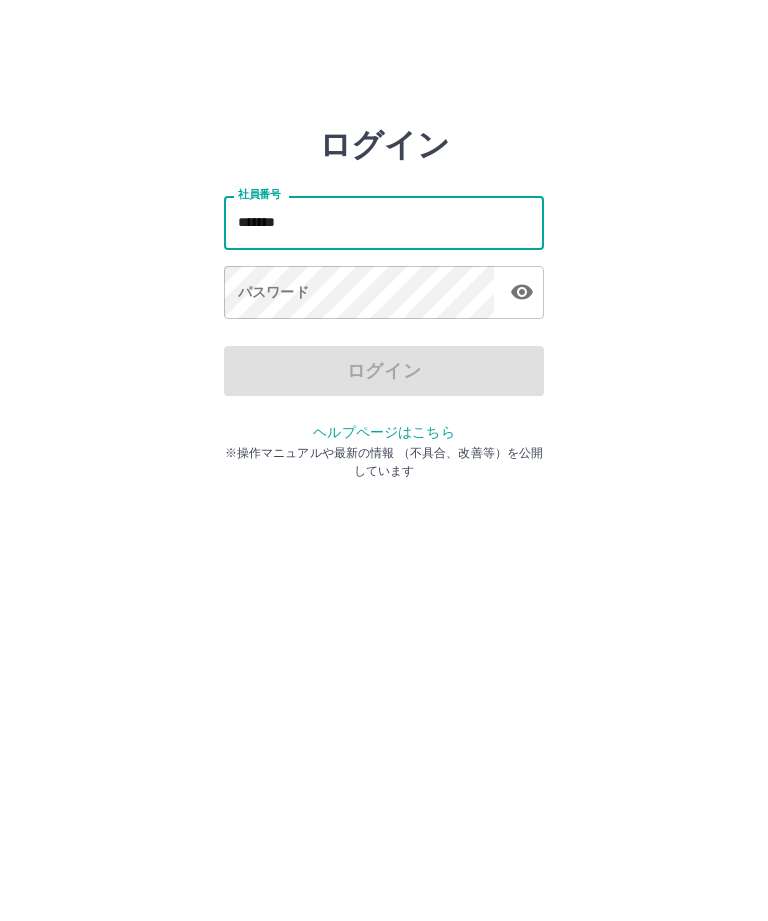 type on "*******" 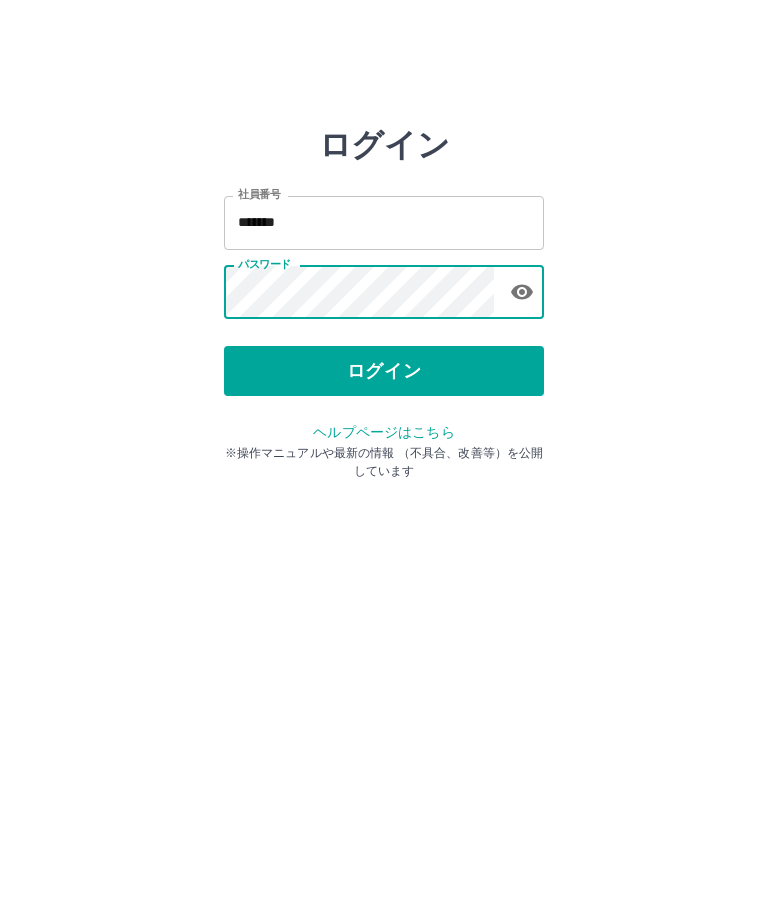 click on "ログイン" at bounding box center [384, 371] 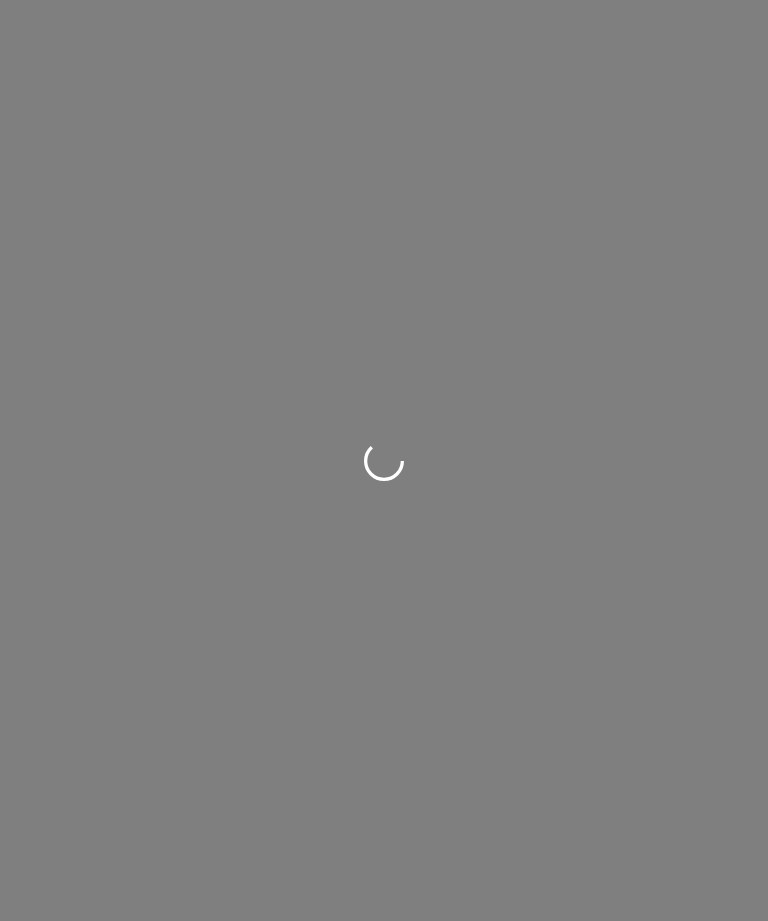 scroll, scrollTop: 0, scrollLeft: 0, axis: both 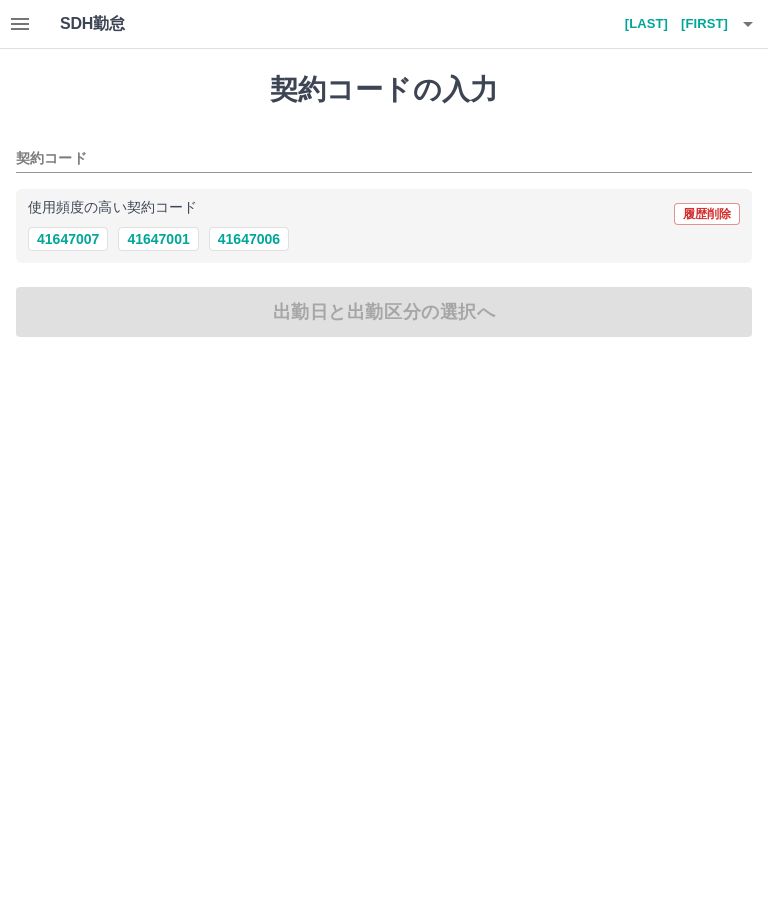 click on "41647001" at bounding box center (158, 239) 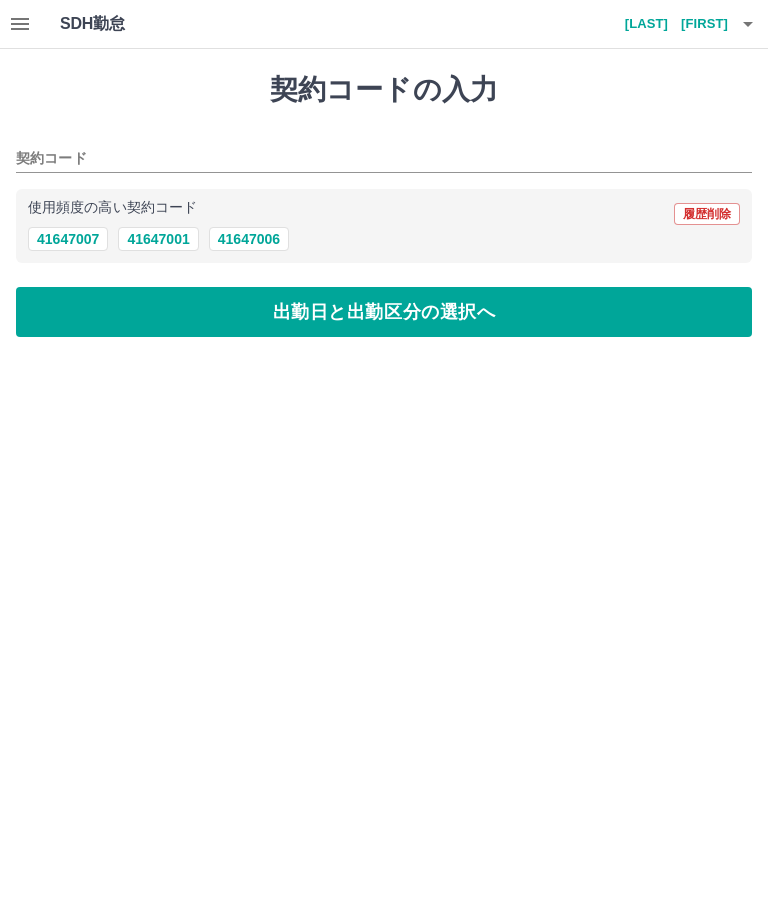 type on "********" 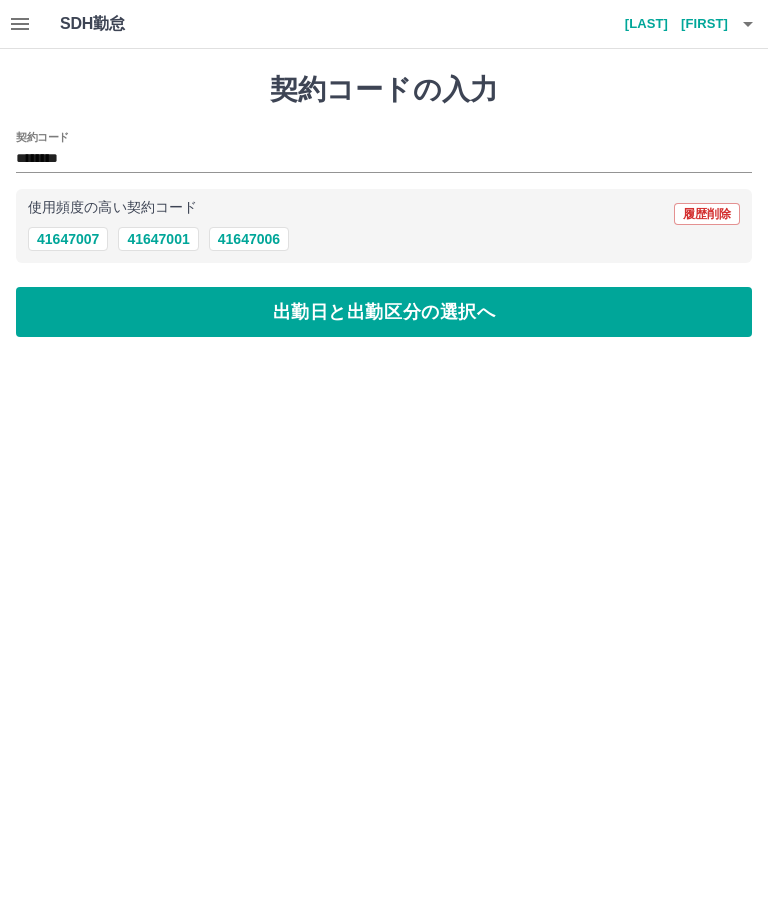 click on "出勤日と出勤区分の選択へ" at bounding box center (384, 312) 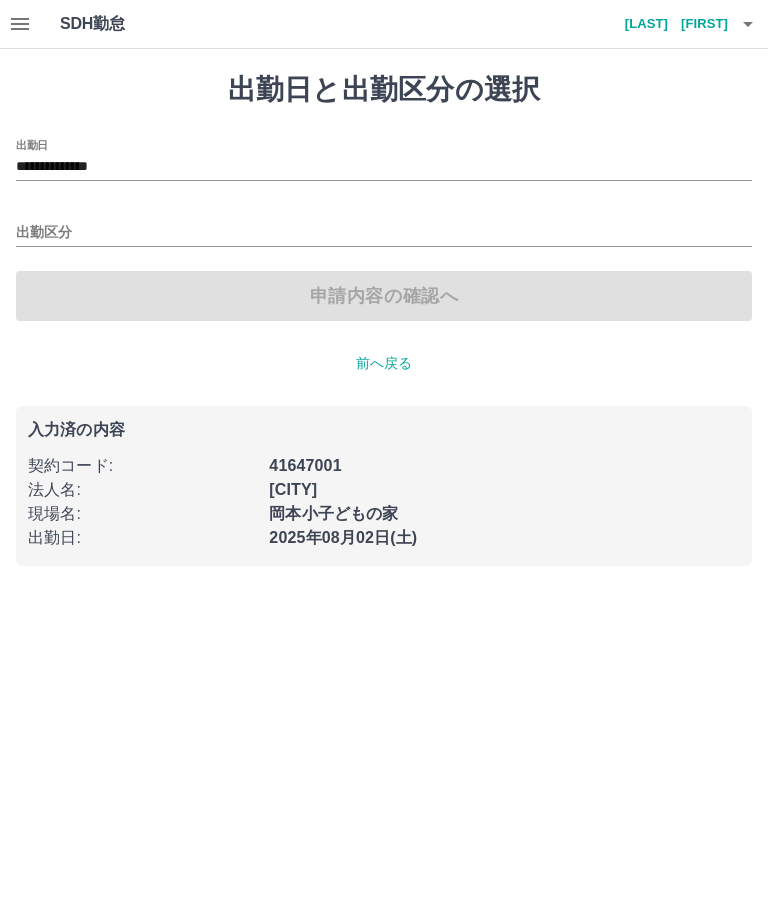 click on "出勤区分" at bounding box center [384, 233] 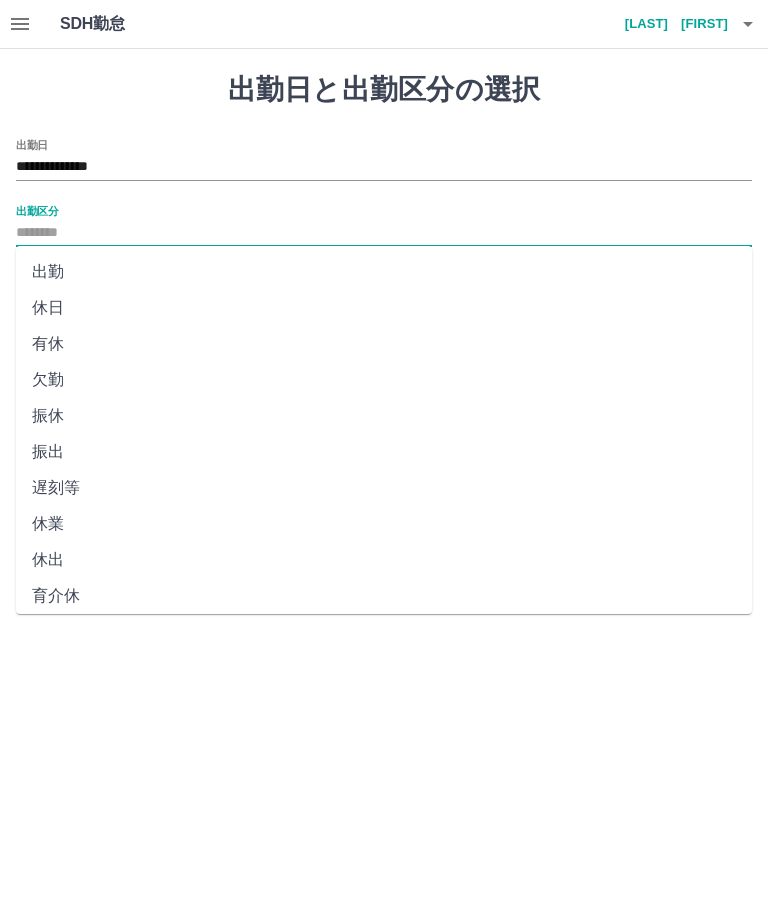 click on "出勤" at bounding box center [384, 272] 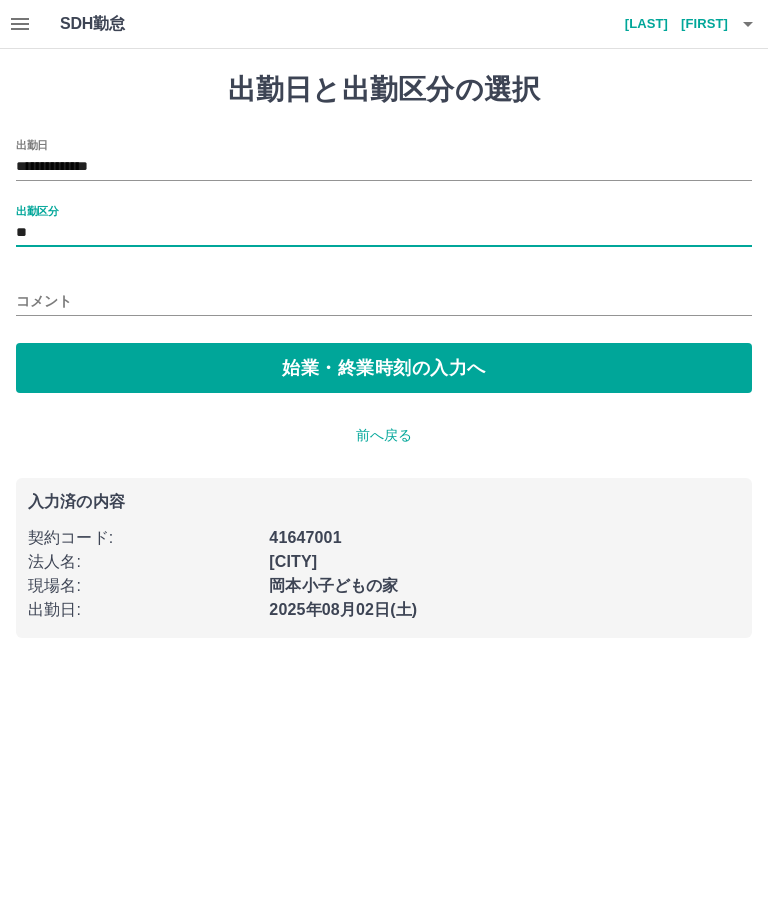click on "始業・終業時刻の入力へ" at bounding box center (384, 368) 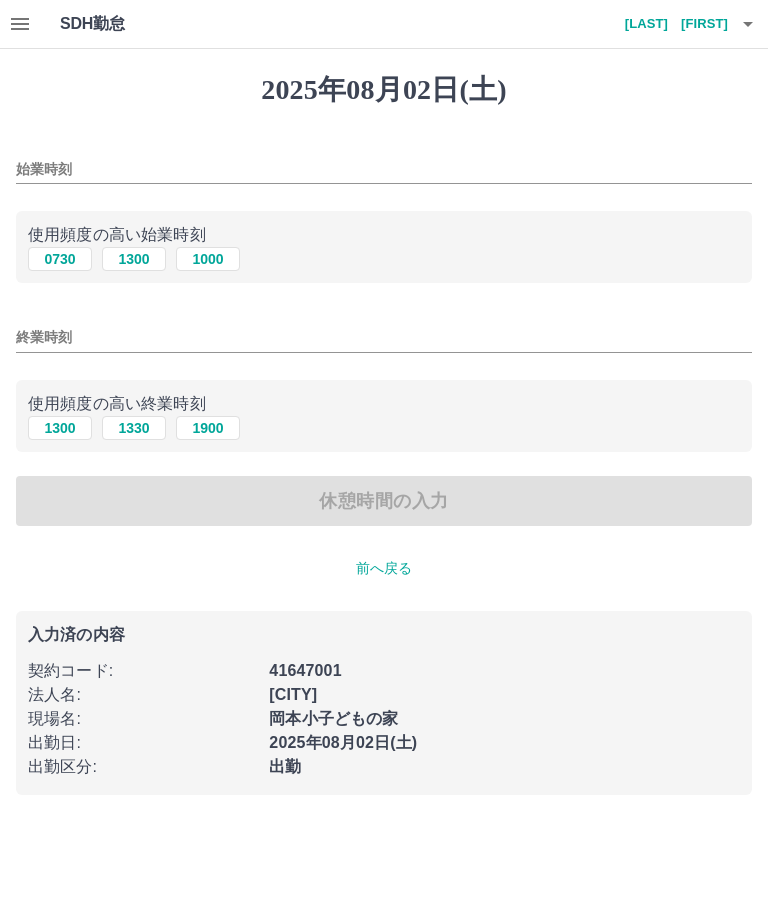 click on "0730" at bounding box center [60, 259] 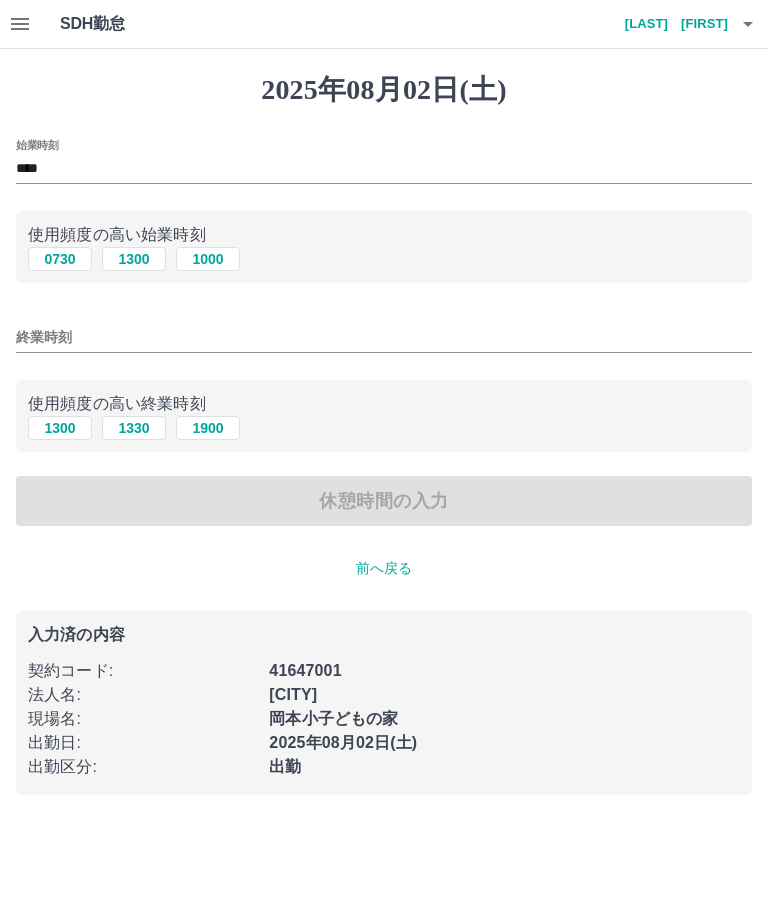 click on "1300" at bounding box center (60, 428) 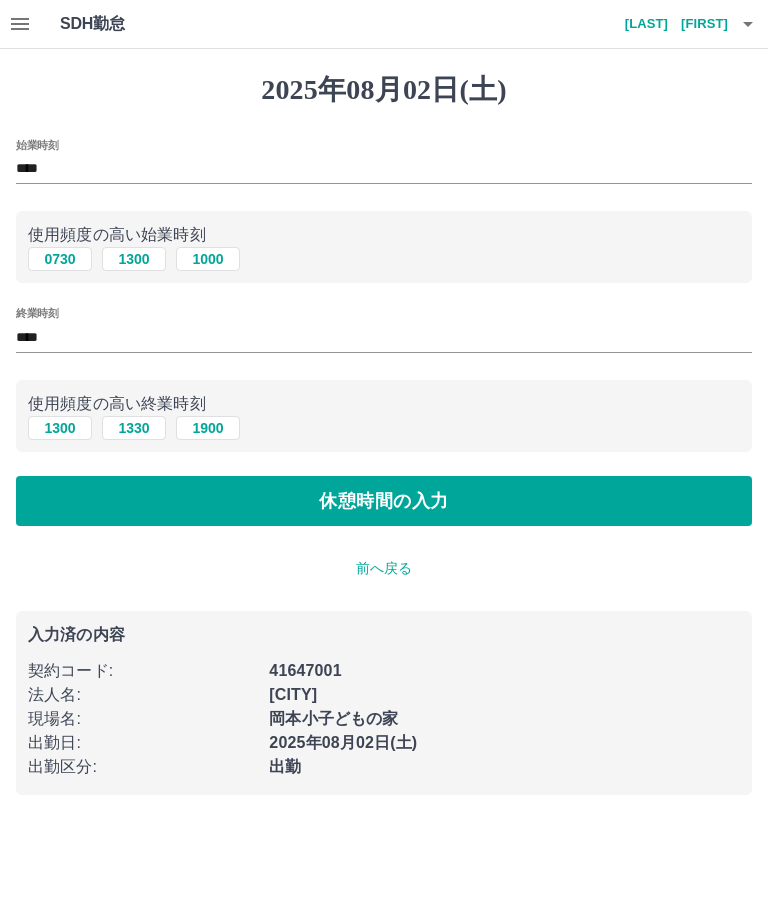 click on "休憩時間の入力" at bounding box center (384, 501) 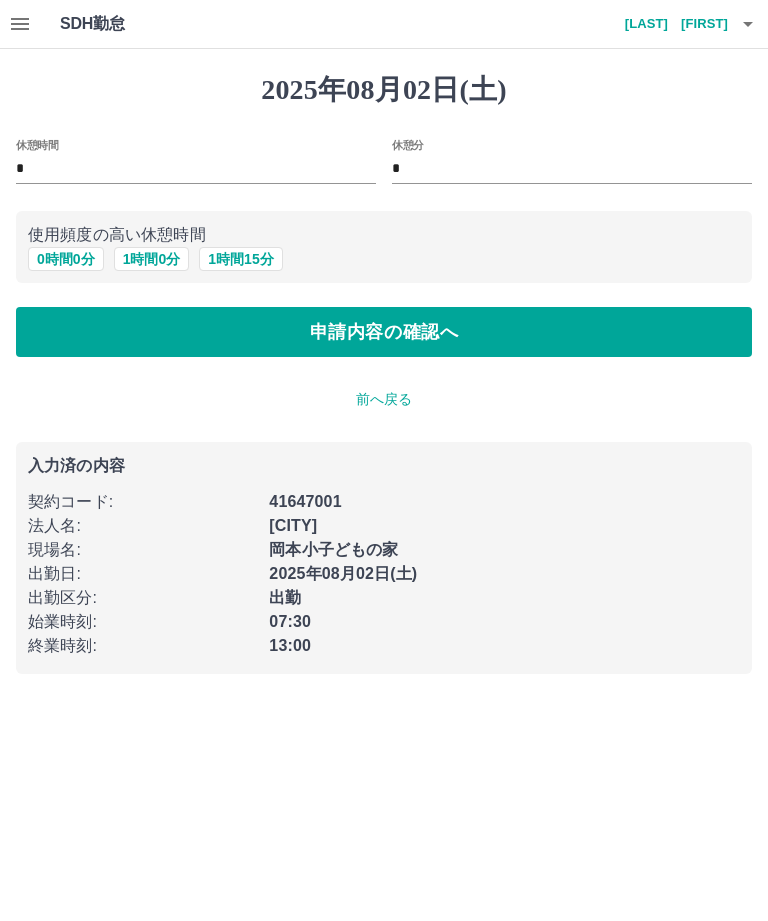 click on "0 時間 0 分" at bounding box center (66, 259) 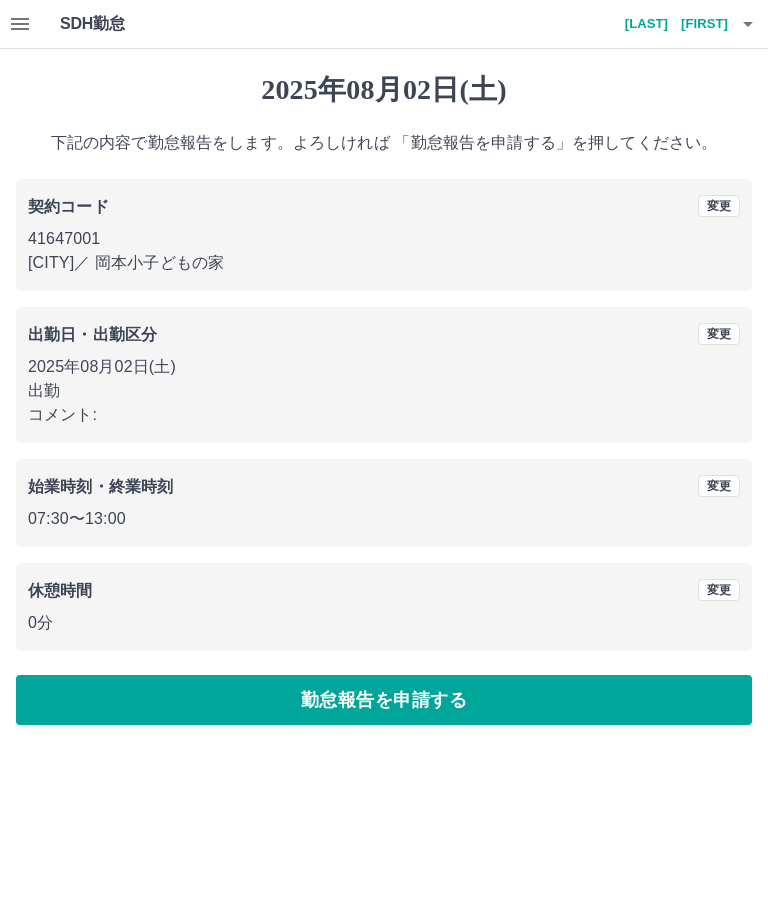 click on "勤怠報告を申請する" at bounding box center (384, 700) 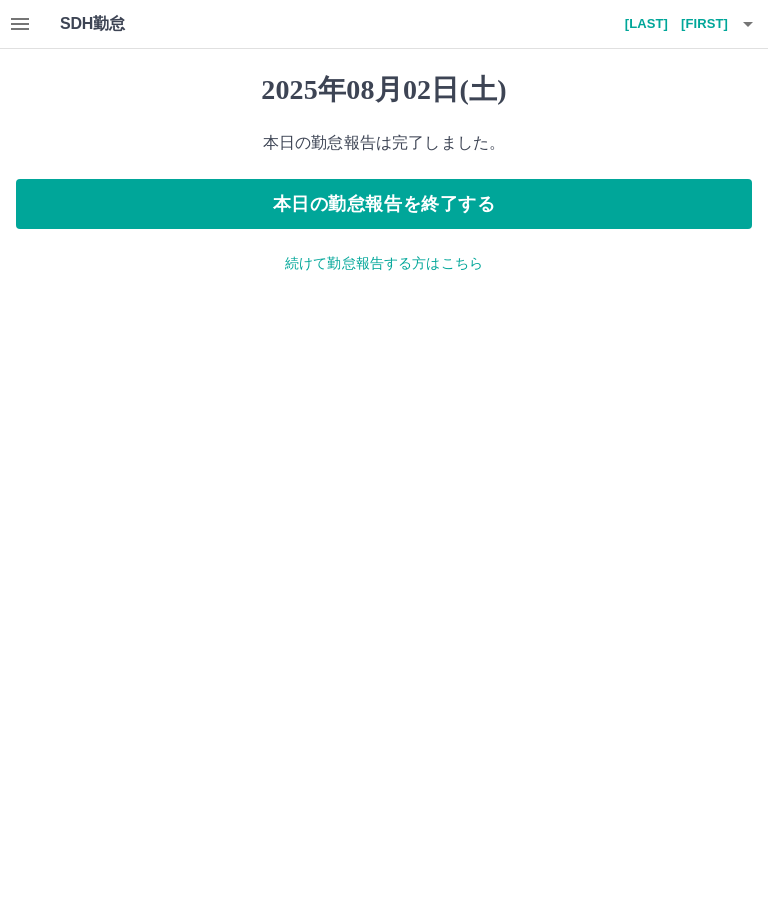 click on "続けて勤怠報告する方はこちら" at bounding box center (384, 263) 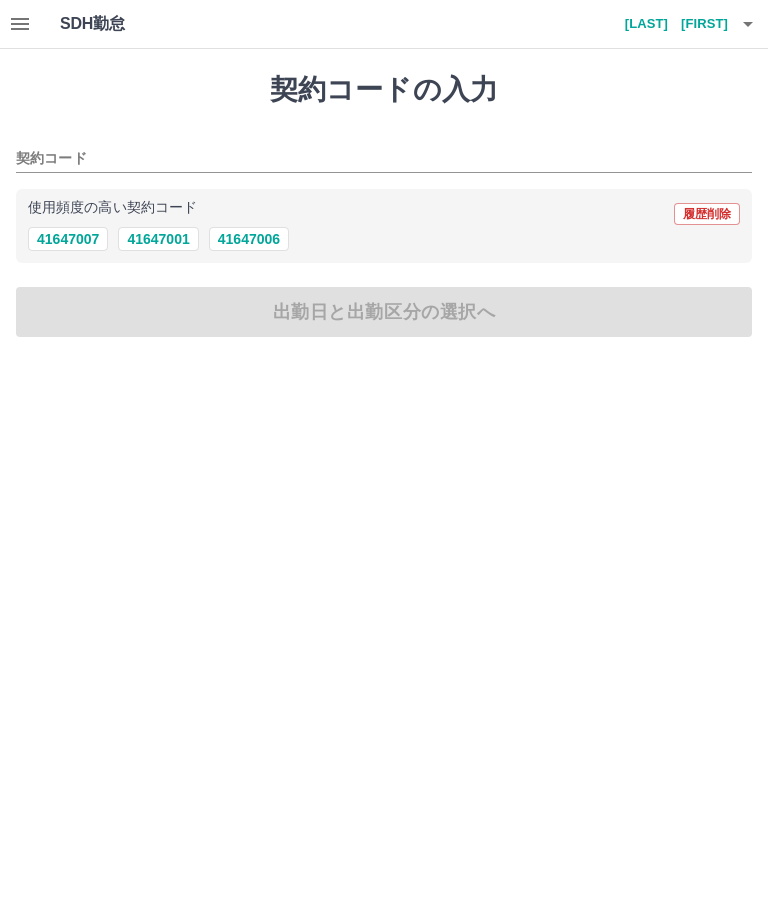 click on "契約コード" at bounding box center (369, 159) 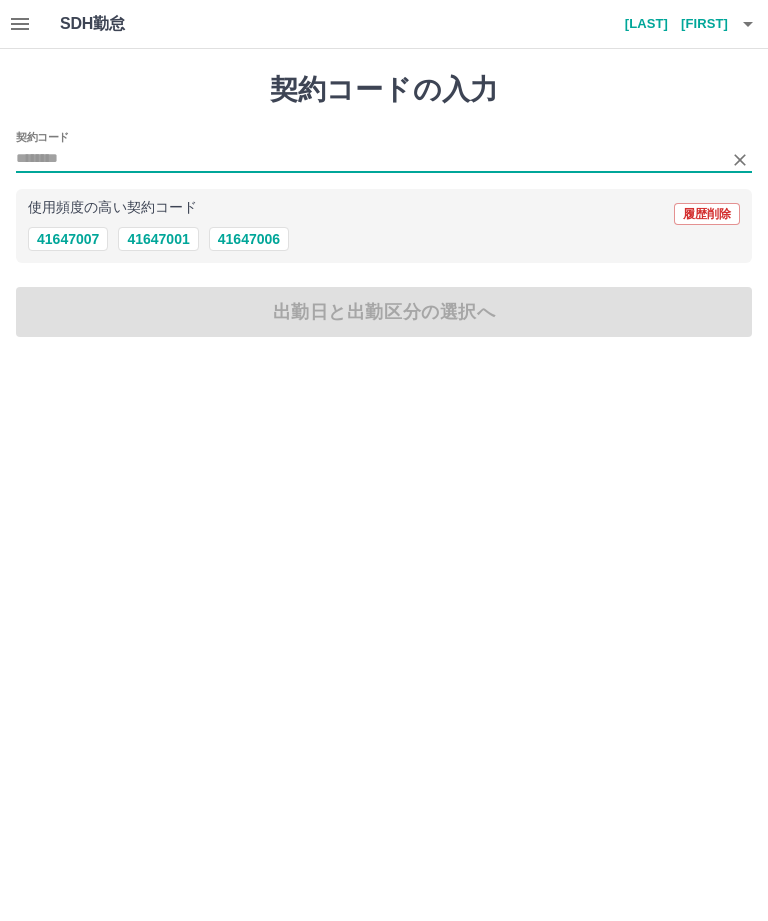 click on "41647001" at bounding box center (158, 239) 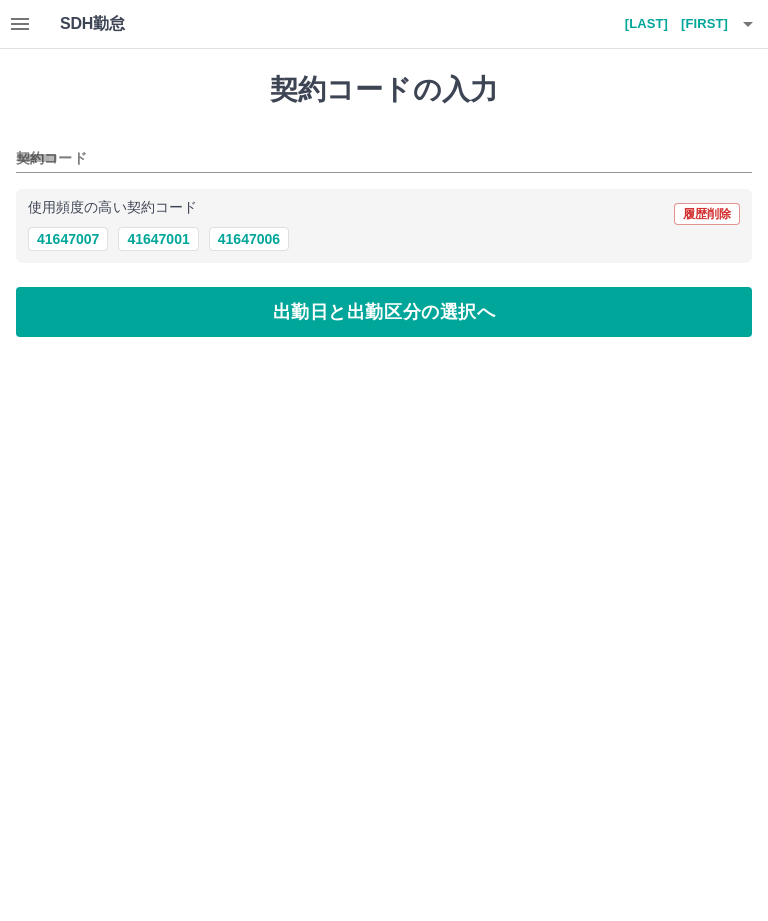 type on "********" 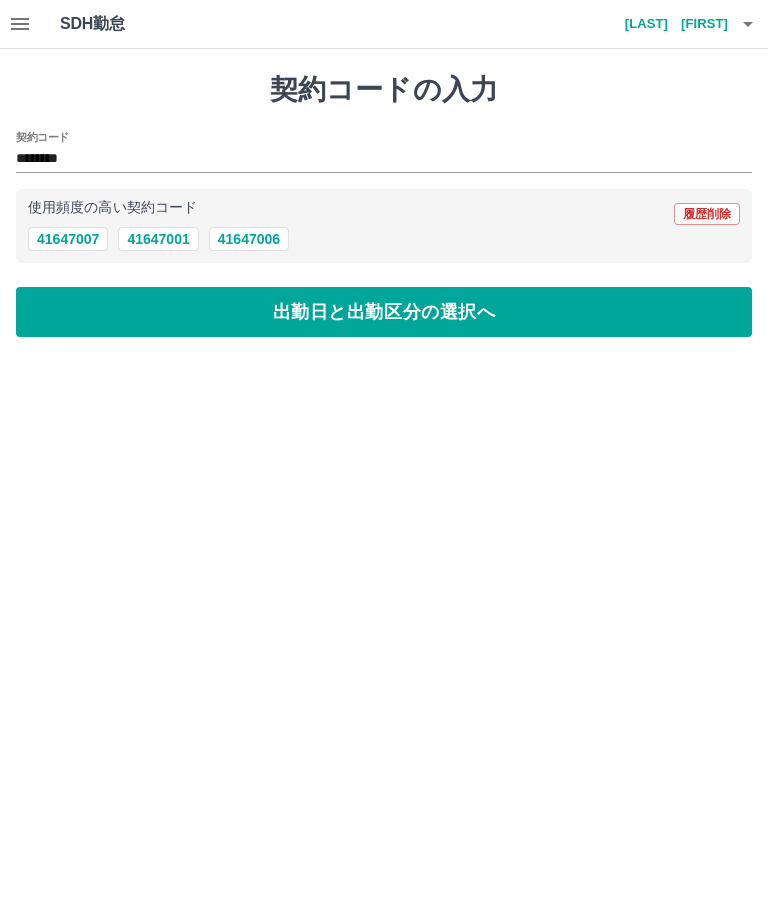 click on "出勤日と出勤区分の選択へ" at bounding box center [384, 312] 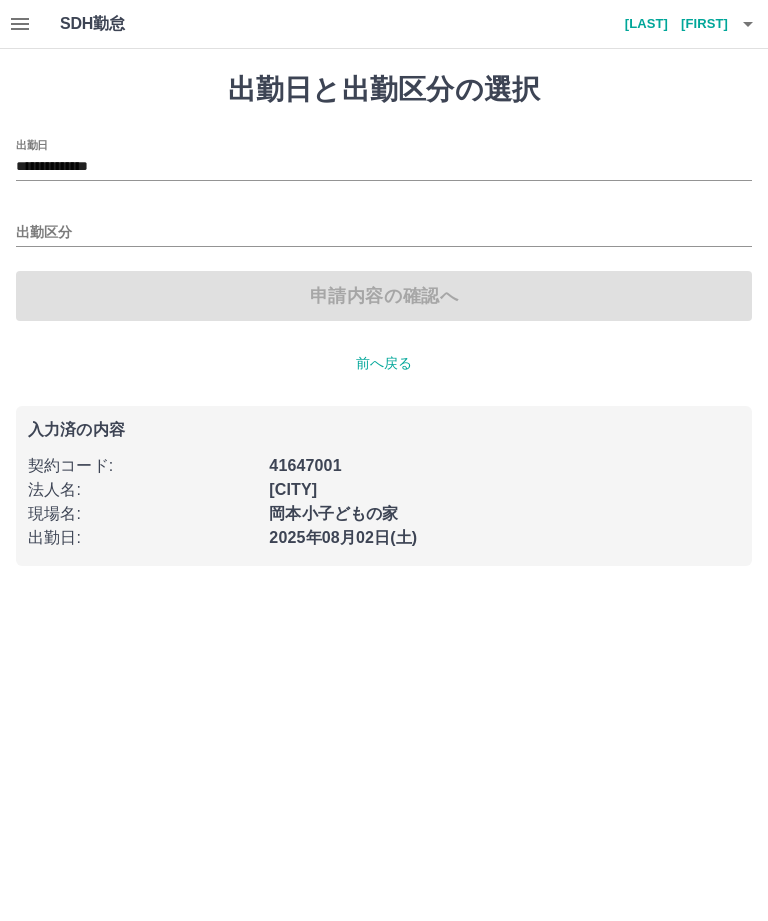 click on "出勤区分" at bounding box center (384, 233) 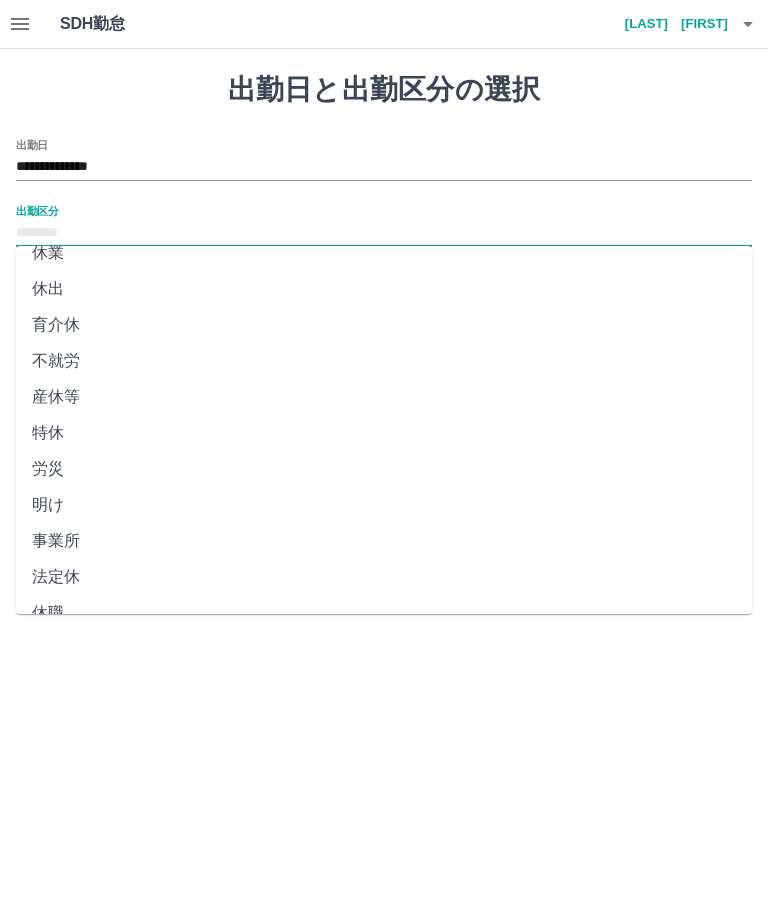 scroll, scrollTop: 270, scrollLeft: 0, axis: vertical 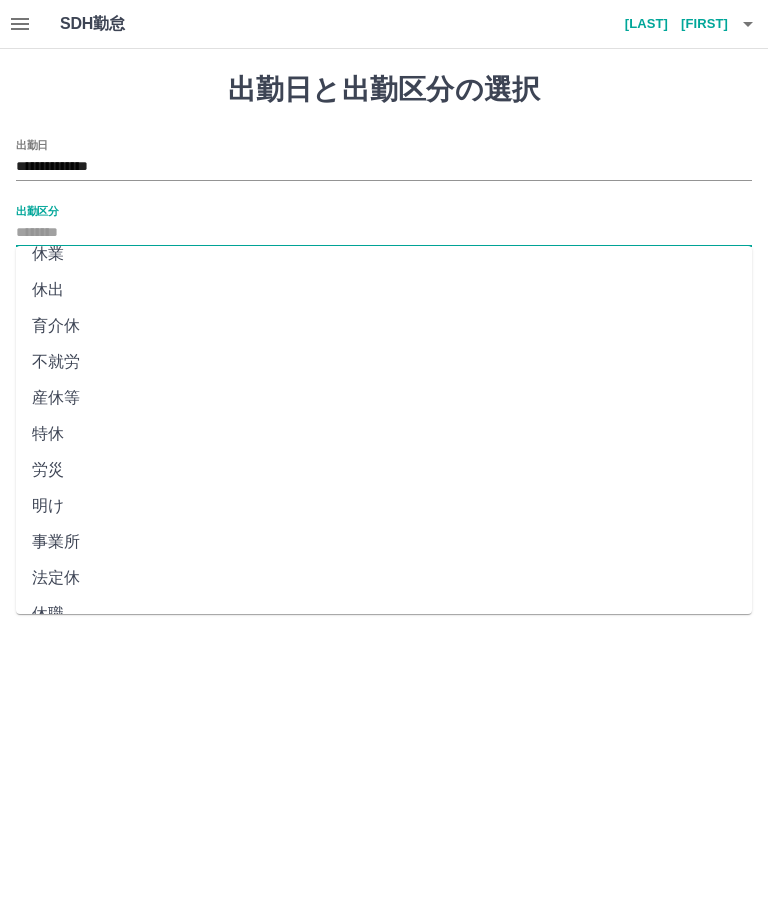 click on "法定休" at bounding box center [384, 578] 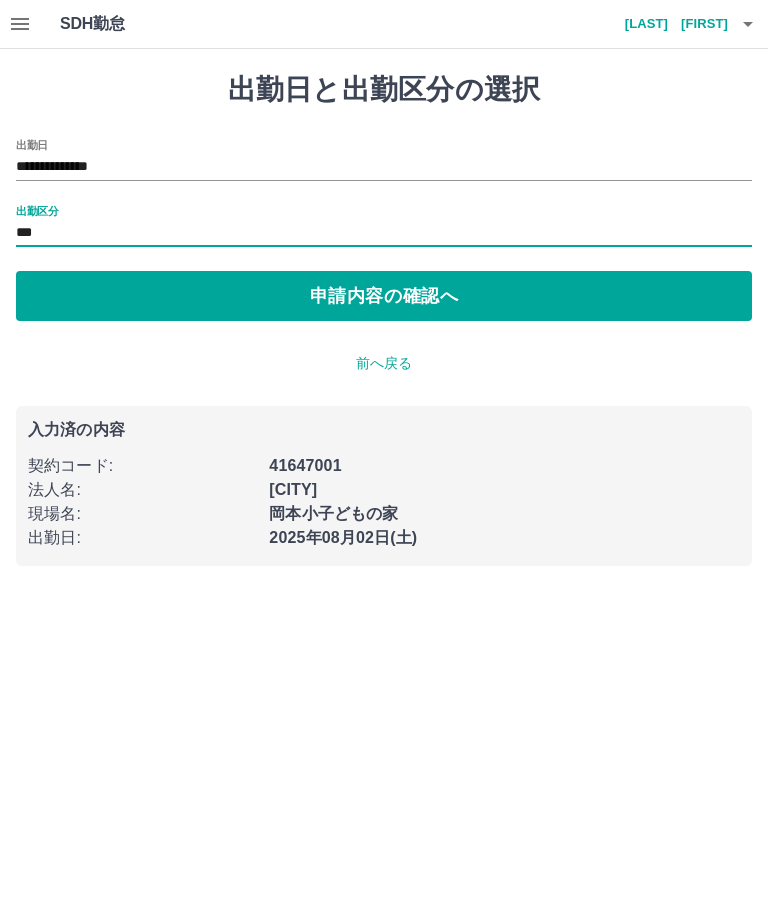 type on "***" 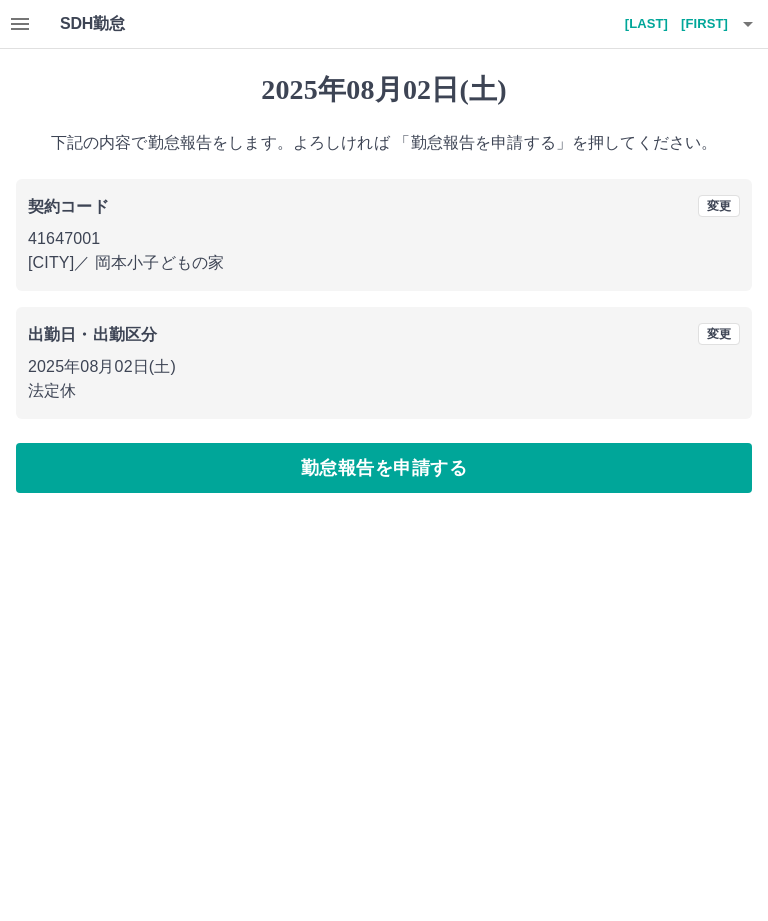 click on "勤怠報告を申請する" at bounding box center (384, 468) 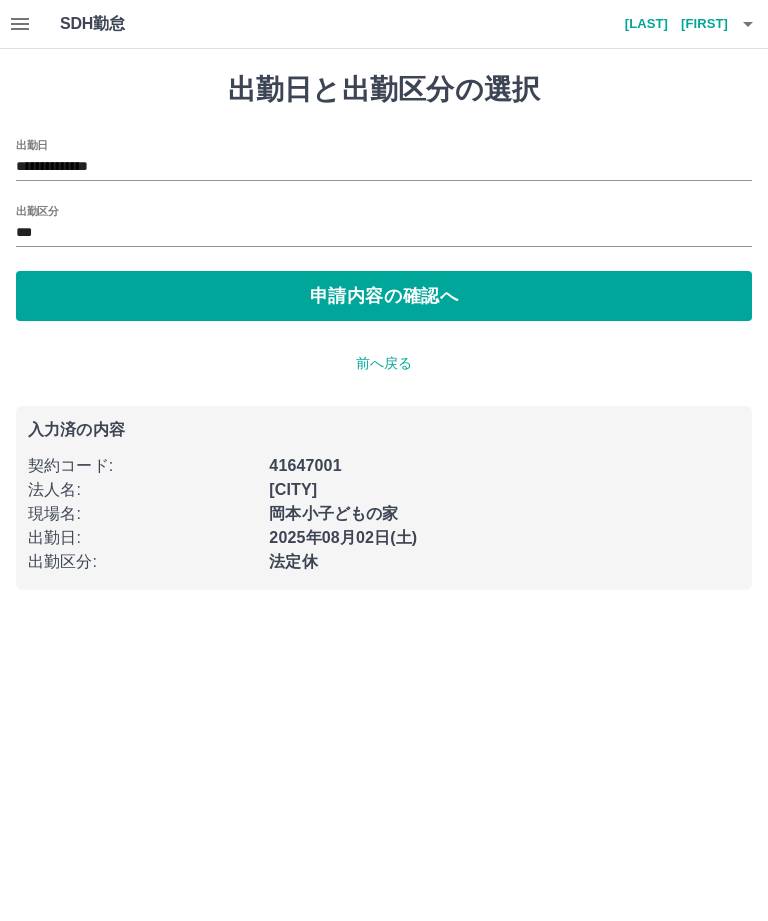 click on "**********" at bounding box center [384, 167] 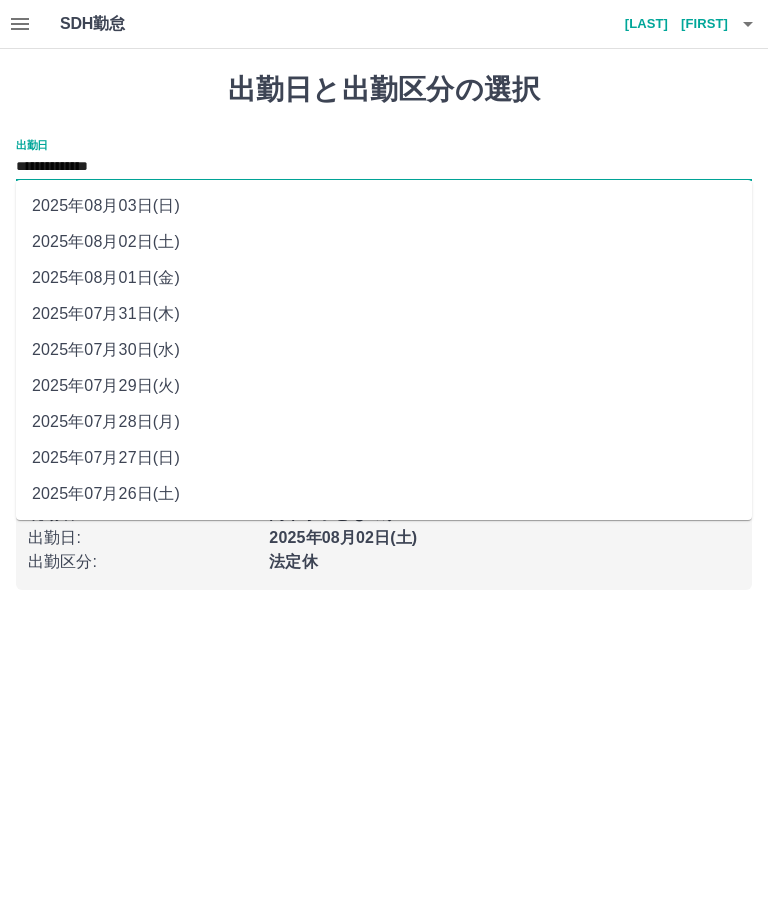 click on "**********" at bounding box center (384, 160) 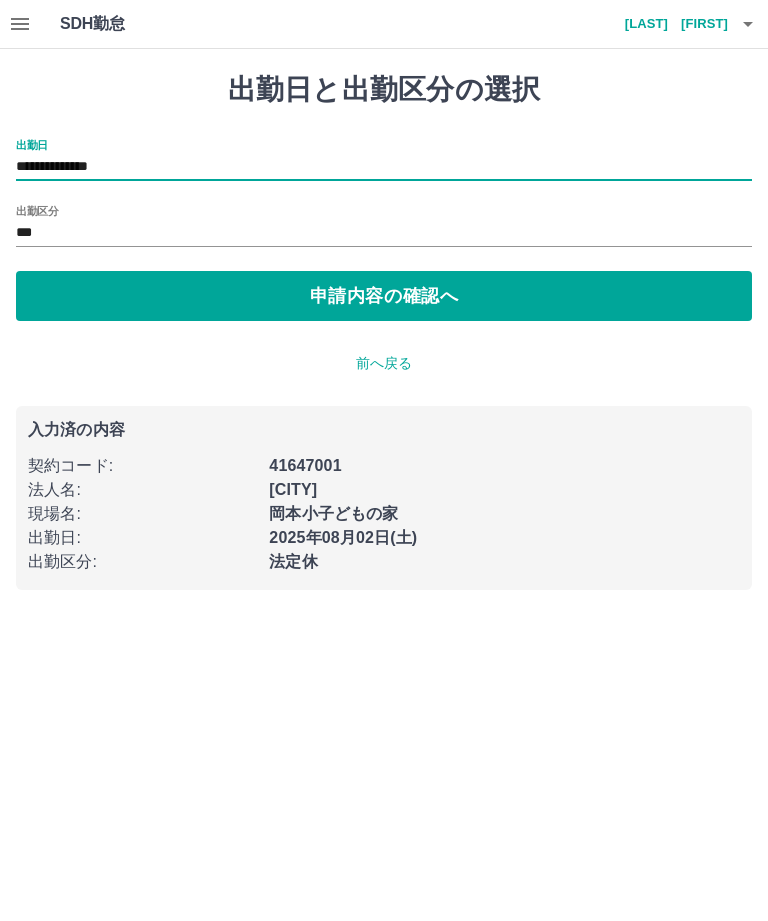 click on "**********" at bounding box center [384, 167] 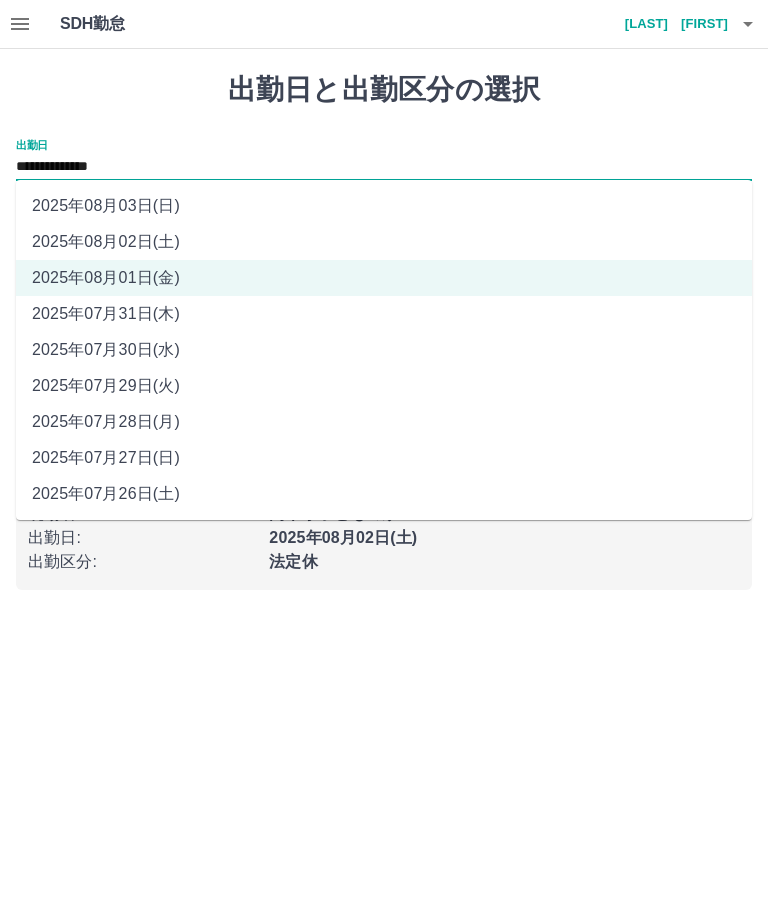 click on "2025年08月03日(日)" at bounding box center (384, 206) 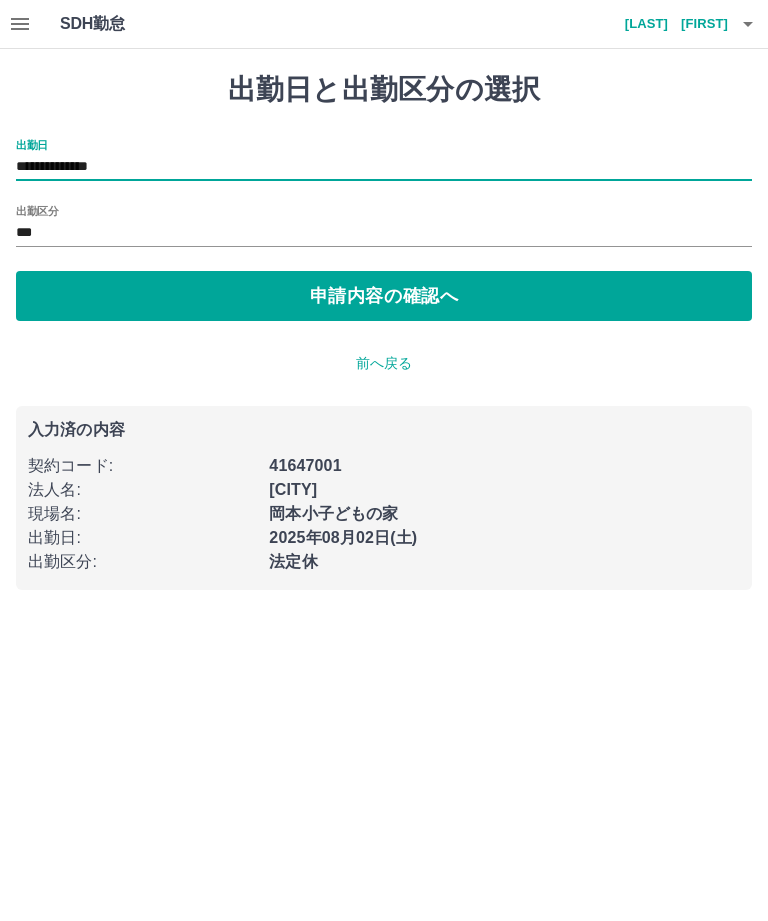 click on "申請内容の確認へ" at bounding box center (384, 296) 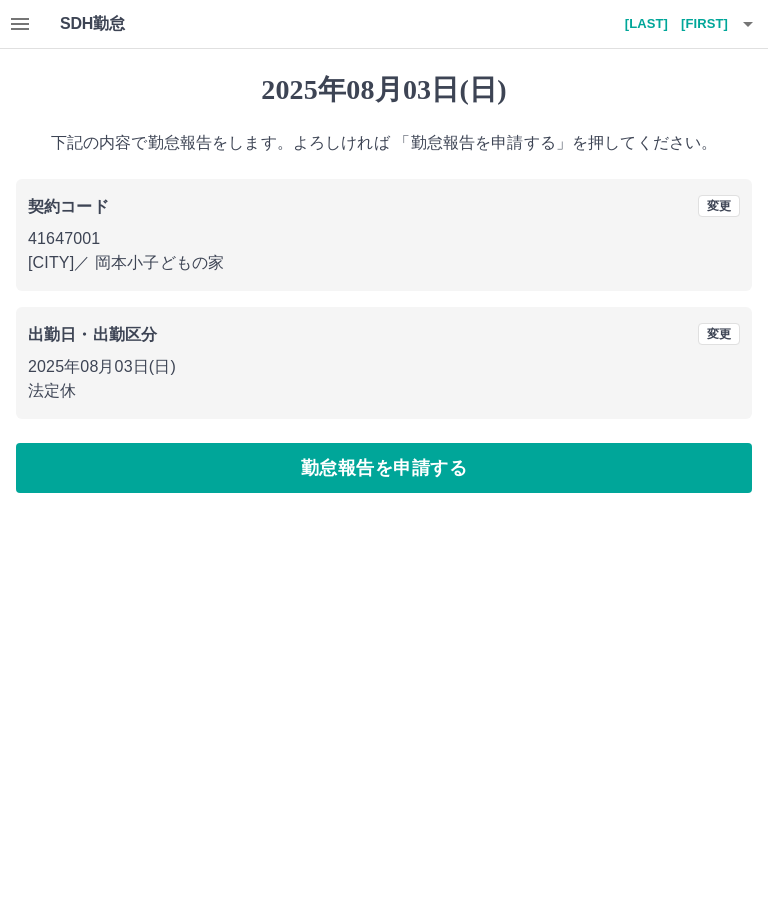 click on "勤怠報告を申請する" at bounding box center [384, 468] 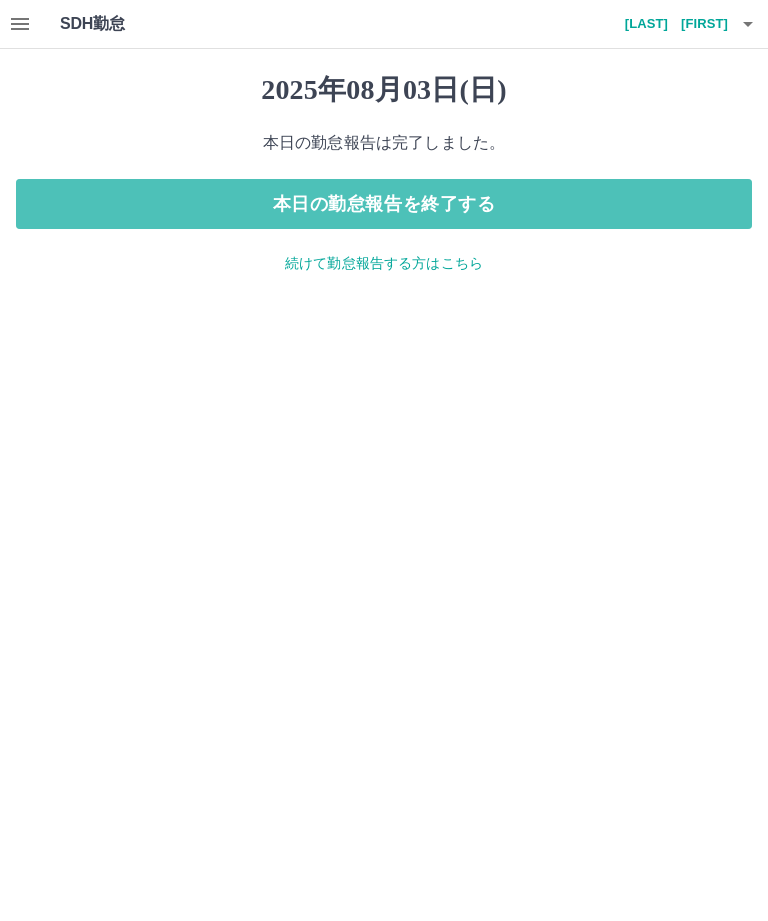 click on "本日の勤怠報告を終了する" at bounding box center (384, 204) 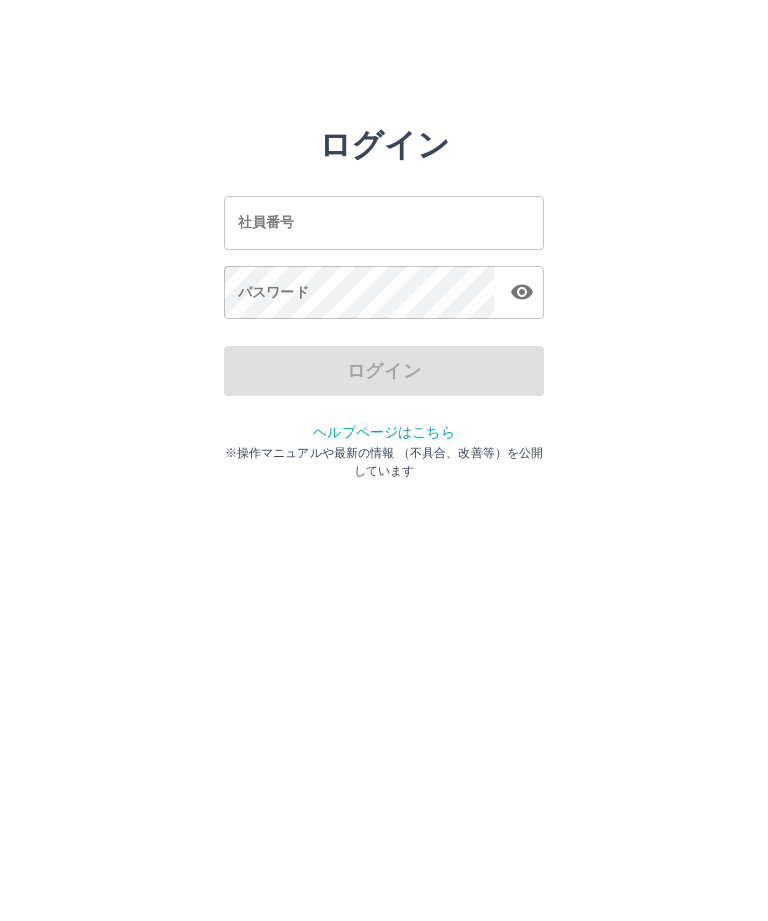 scroll, scrollTop: 0, scrollLeft: 0, axis: both 